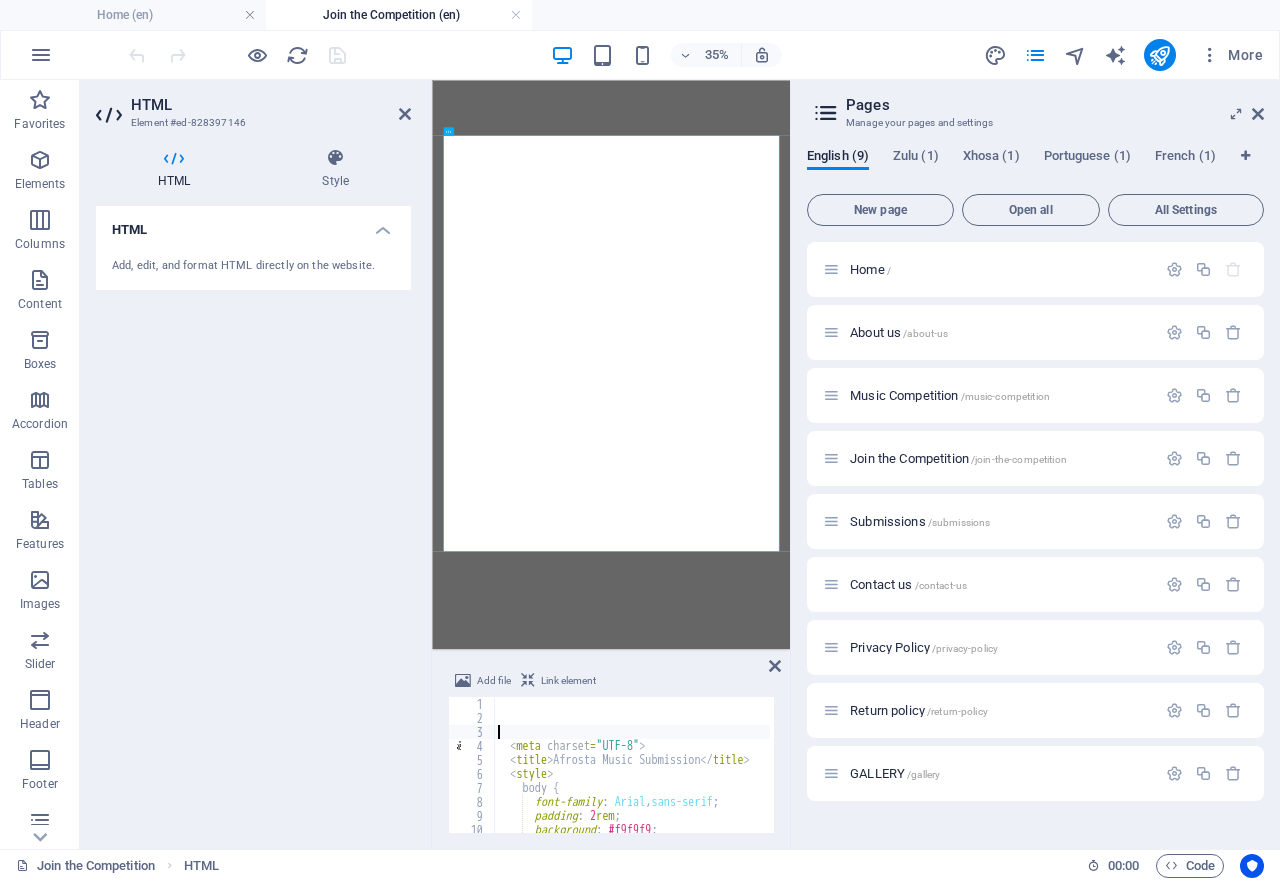 scroll, scrollTop: 0, scrollLeft: 0, axis: both 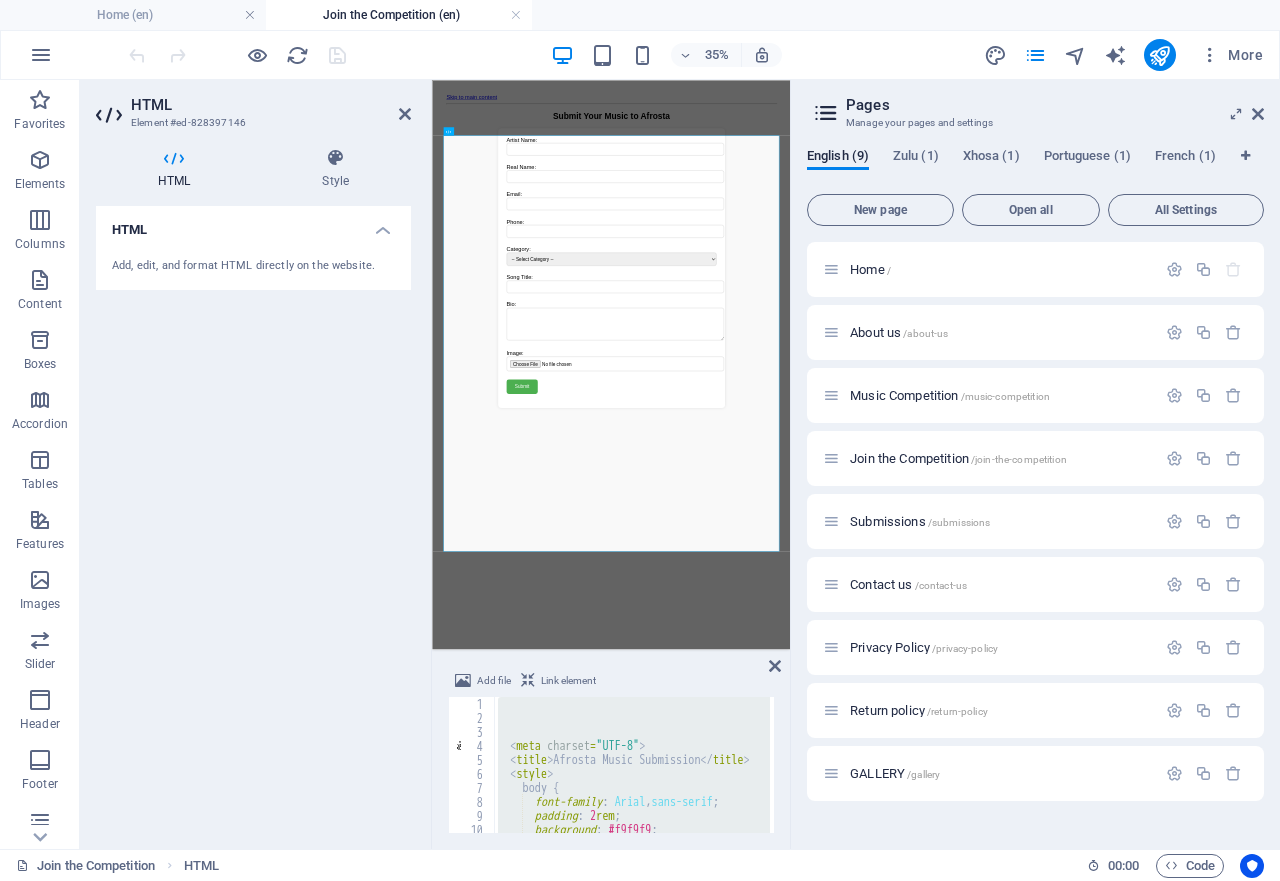 type 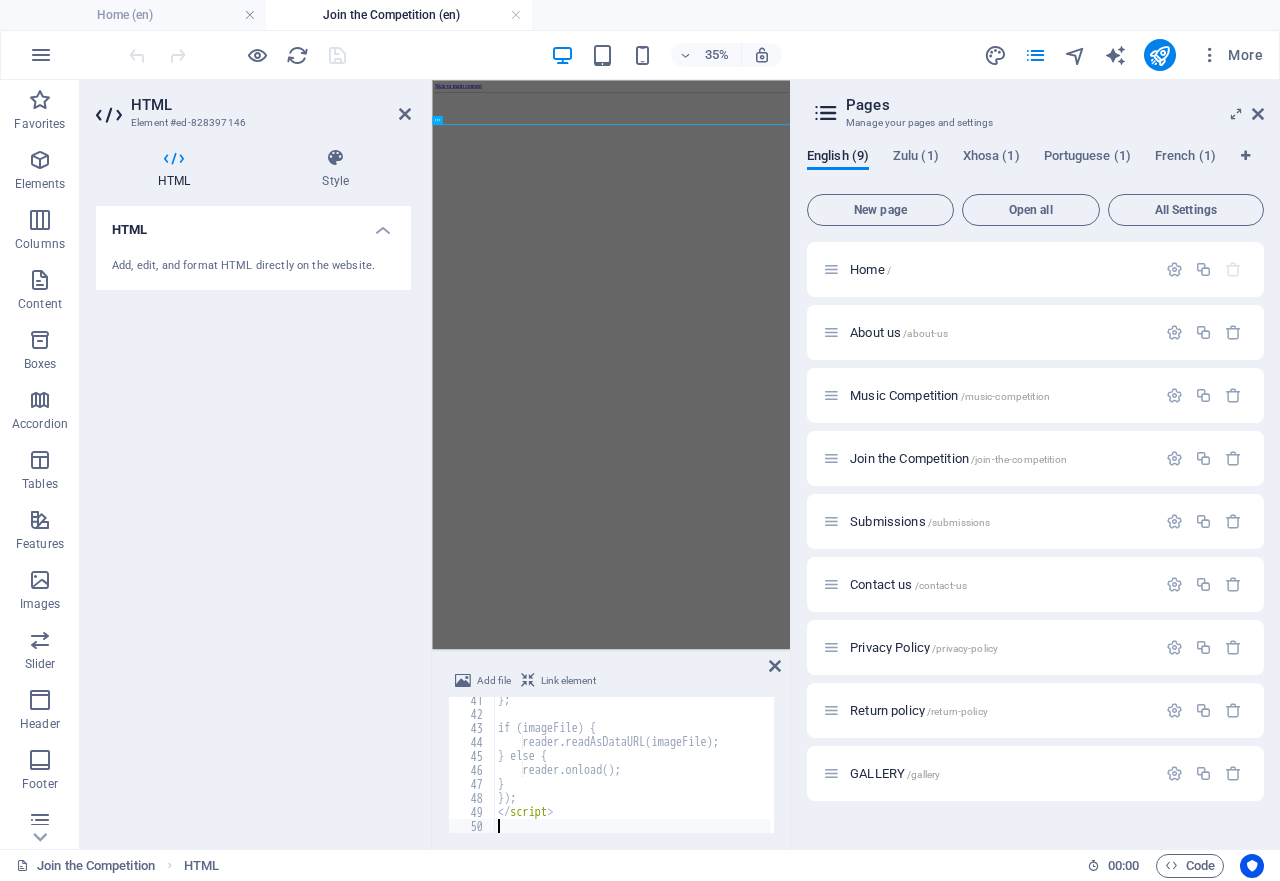 scroll, scrollTop: 564, scrollLeft: 0, axis: vertical 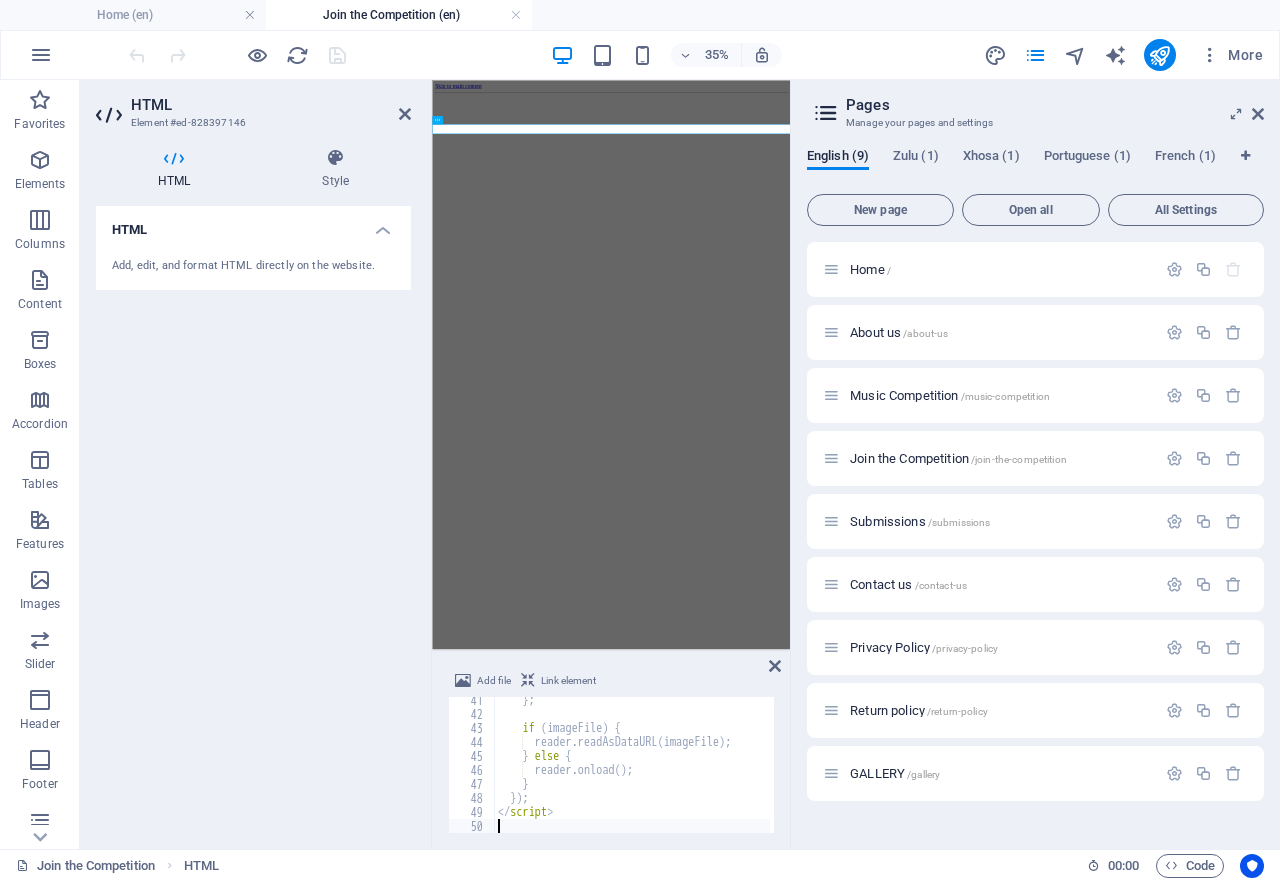 click on "35% More" at bounding box center [698, 55] 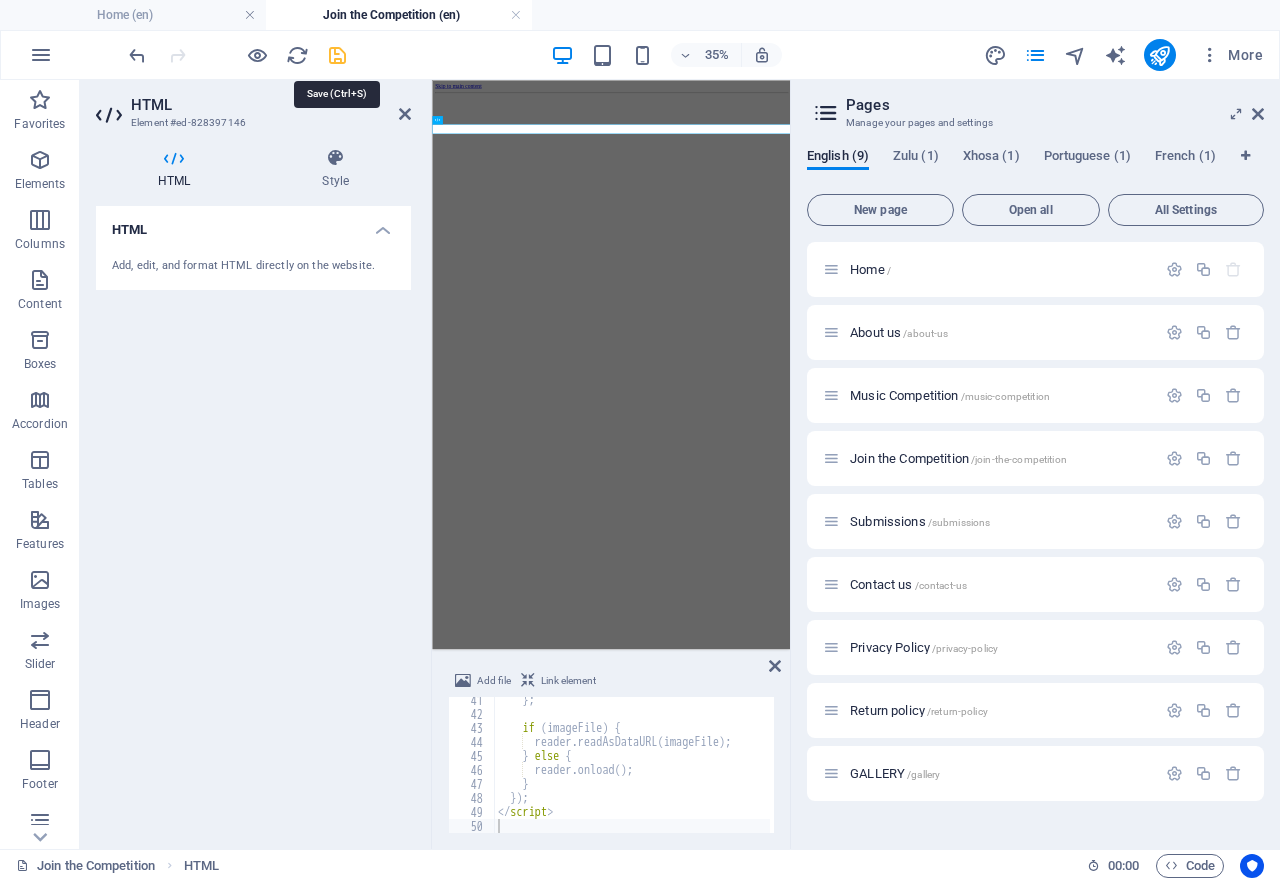 click at bounding box center [337, 55] 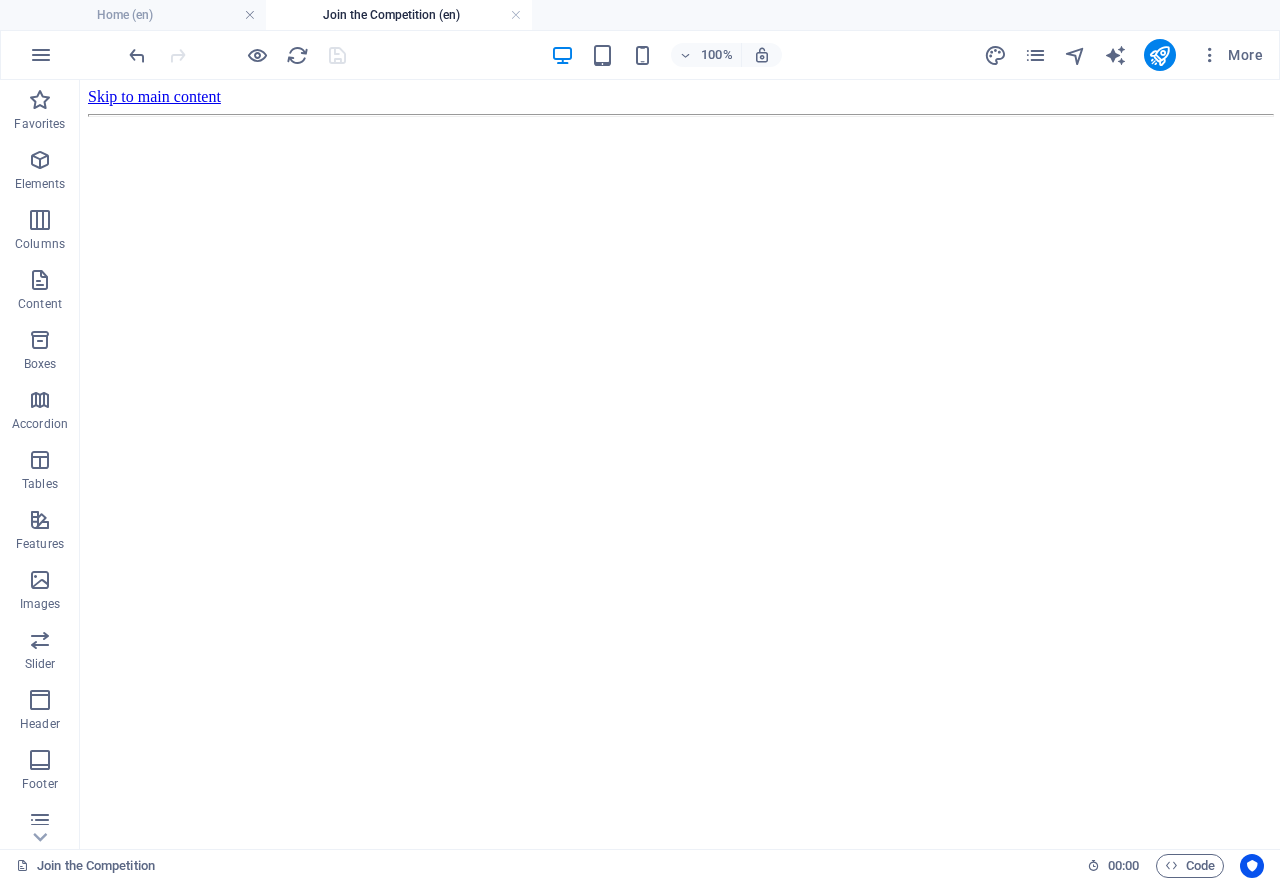 click on "Skip to main content" at bounding box center (680, 102) 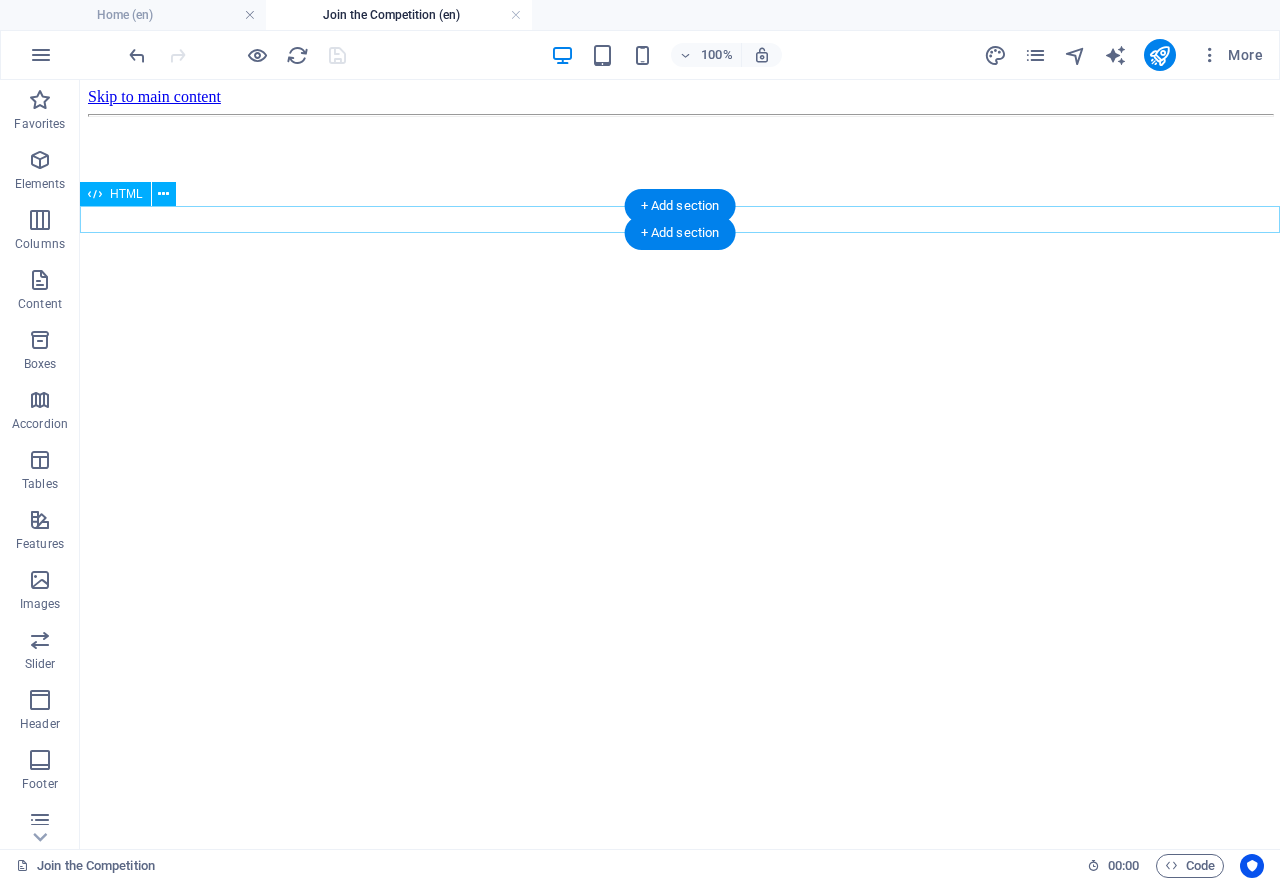 click at bounding box center (680, 125) 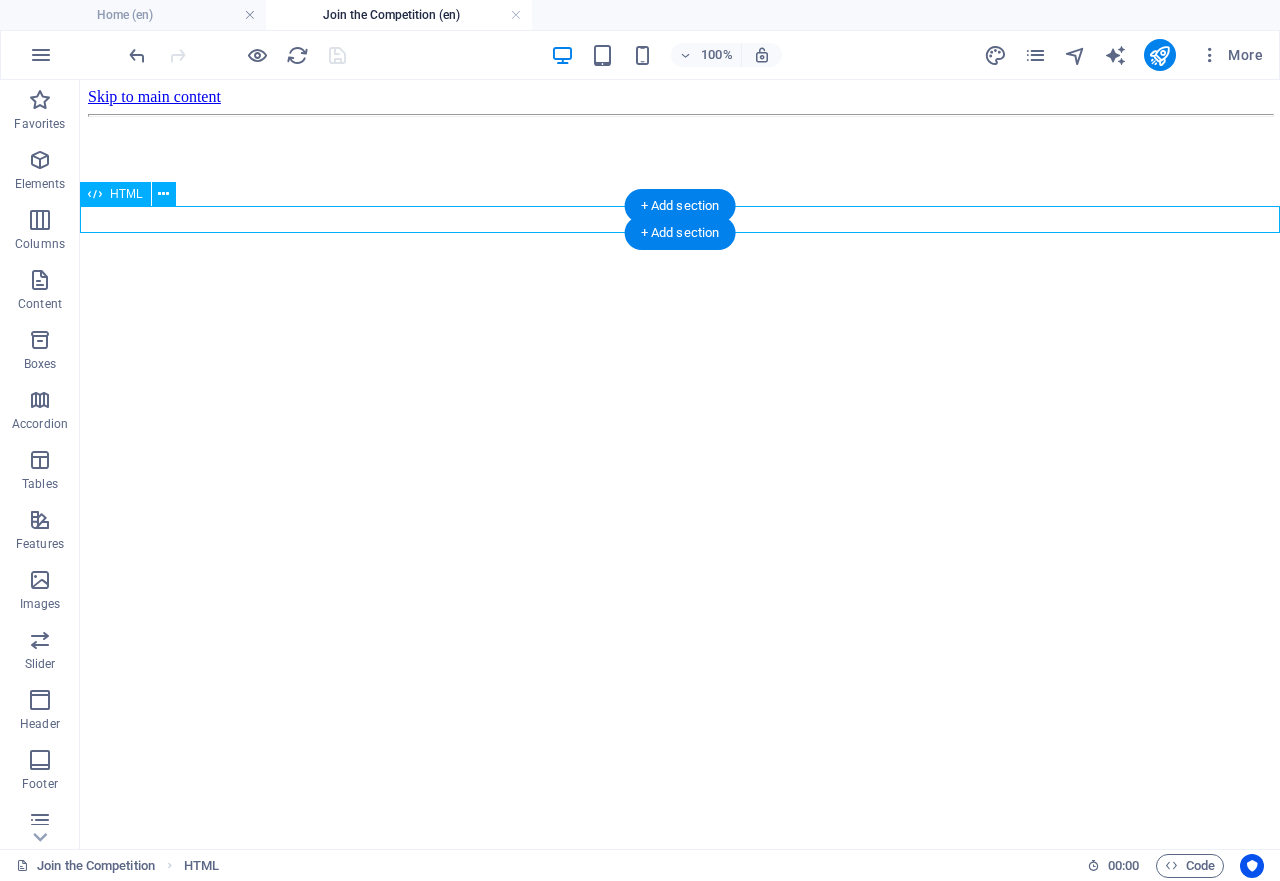 click at bounding box center [680, 125] 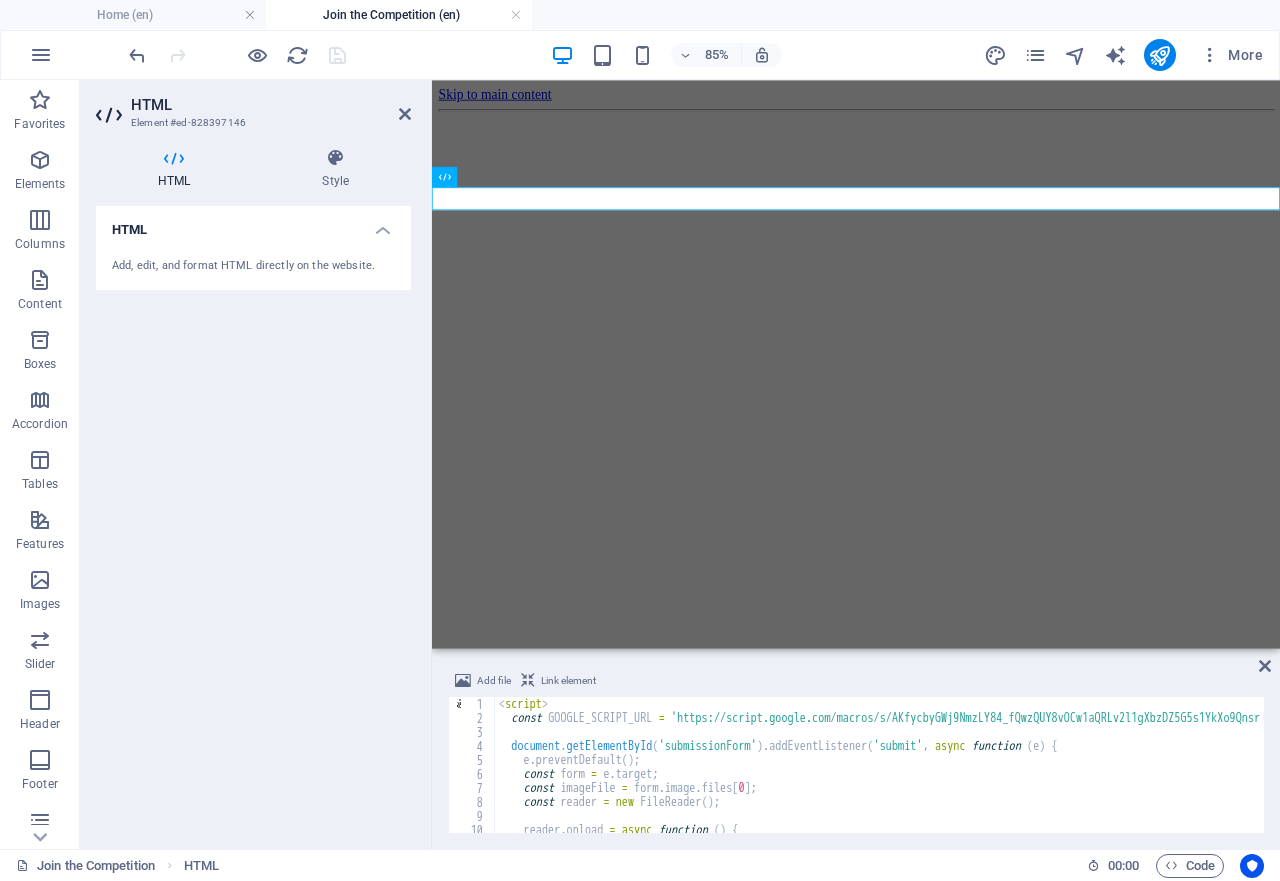 scroll, scrollTop: 0, scrollLeft: 0, axis: both 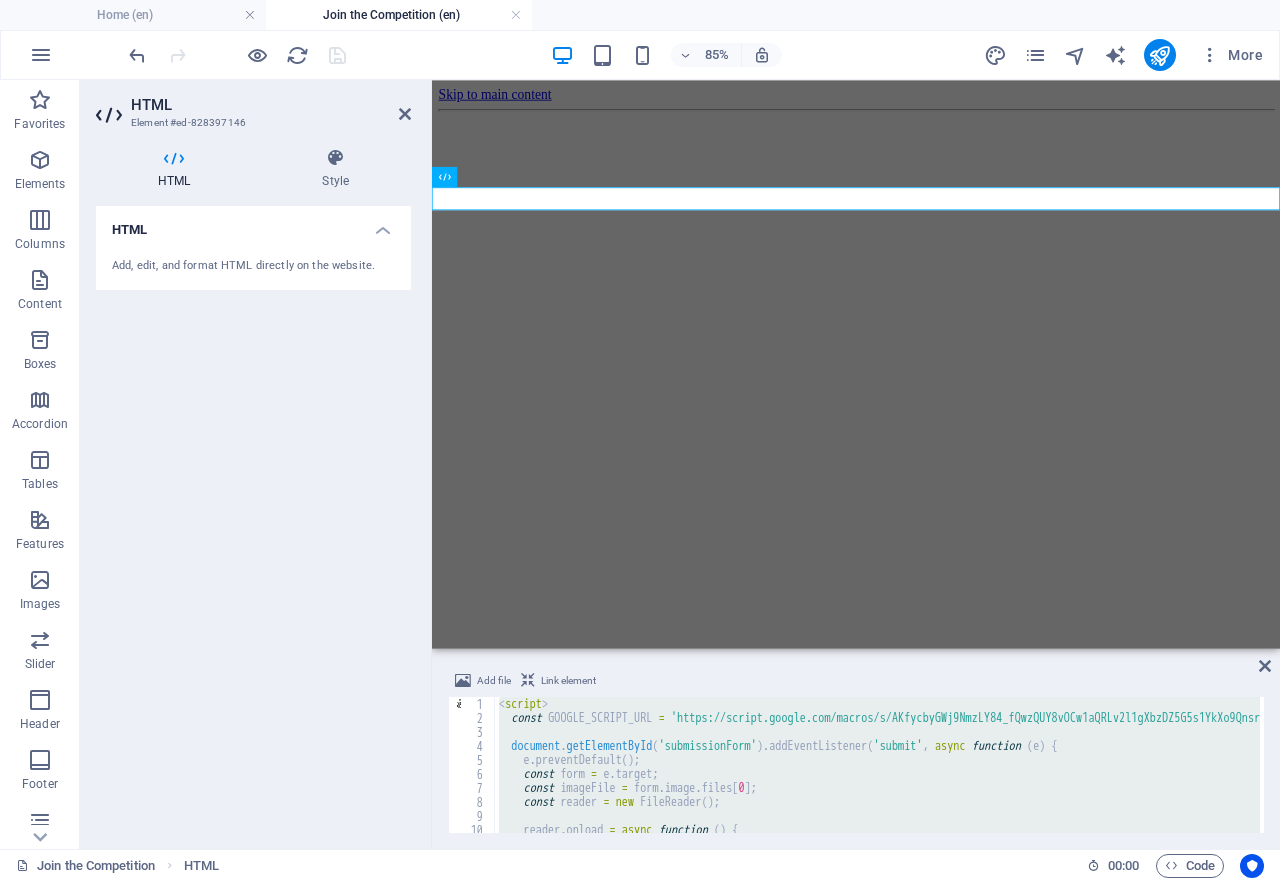 type 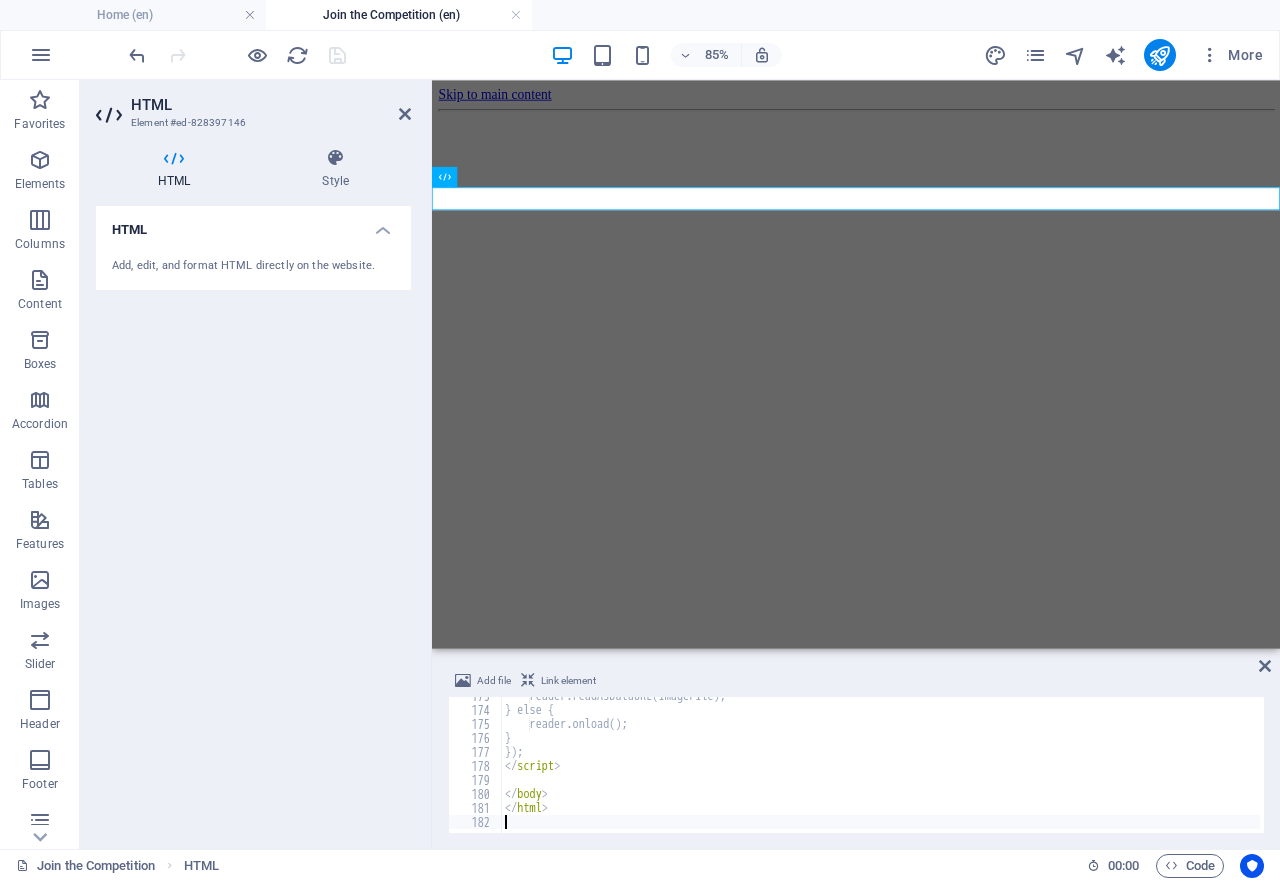 scroll, scrollTop: 2416, scrollLeft: 0, axis: vertical 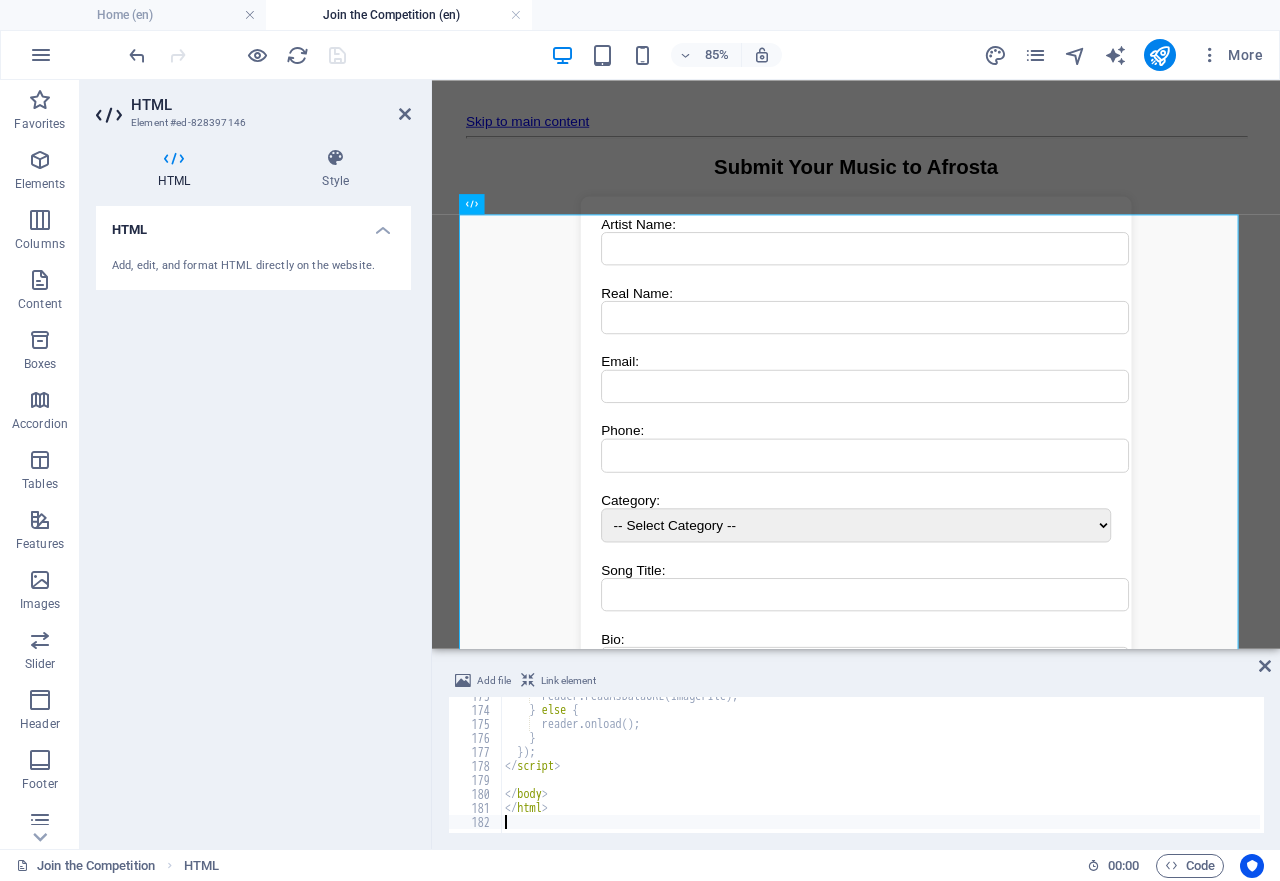 click on "85% More" at bounding box center (698, 55) 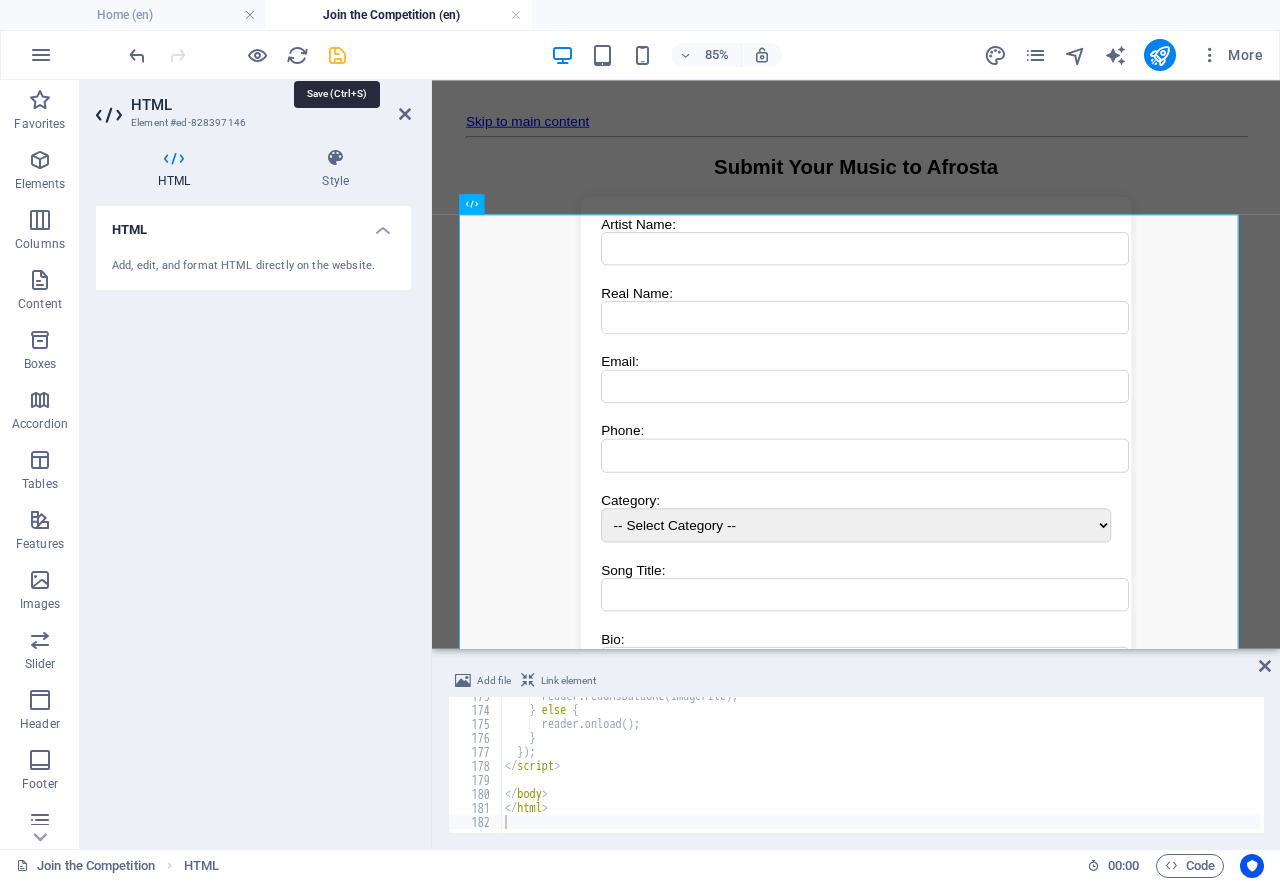 click at bounding box center (337, 55) 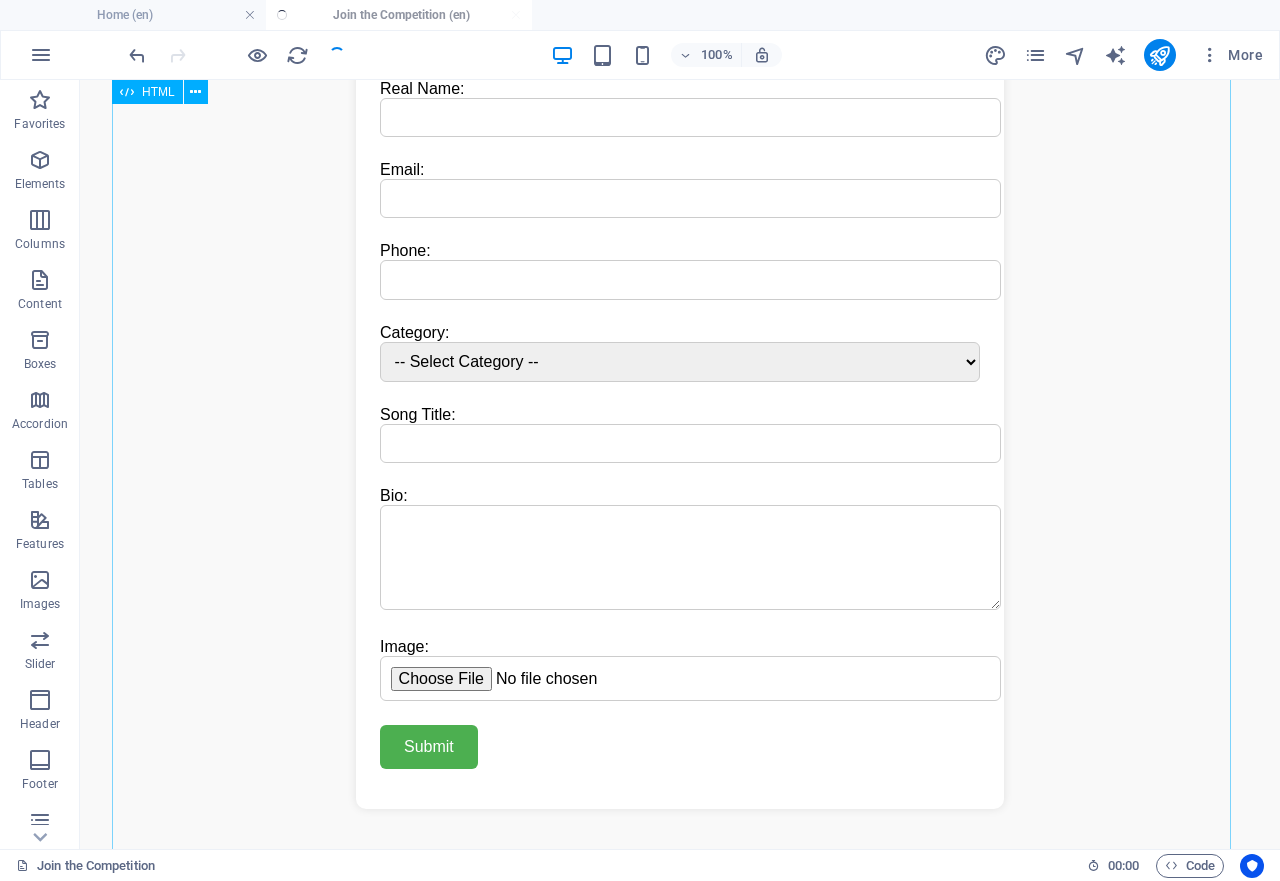 scroll, scrollTop: 0, scrollLeft: 0, axis: both 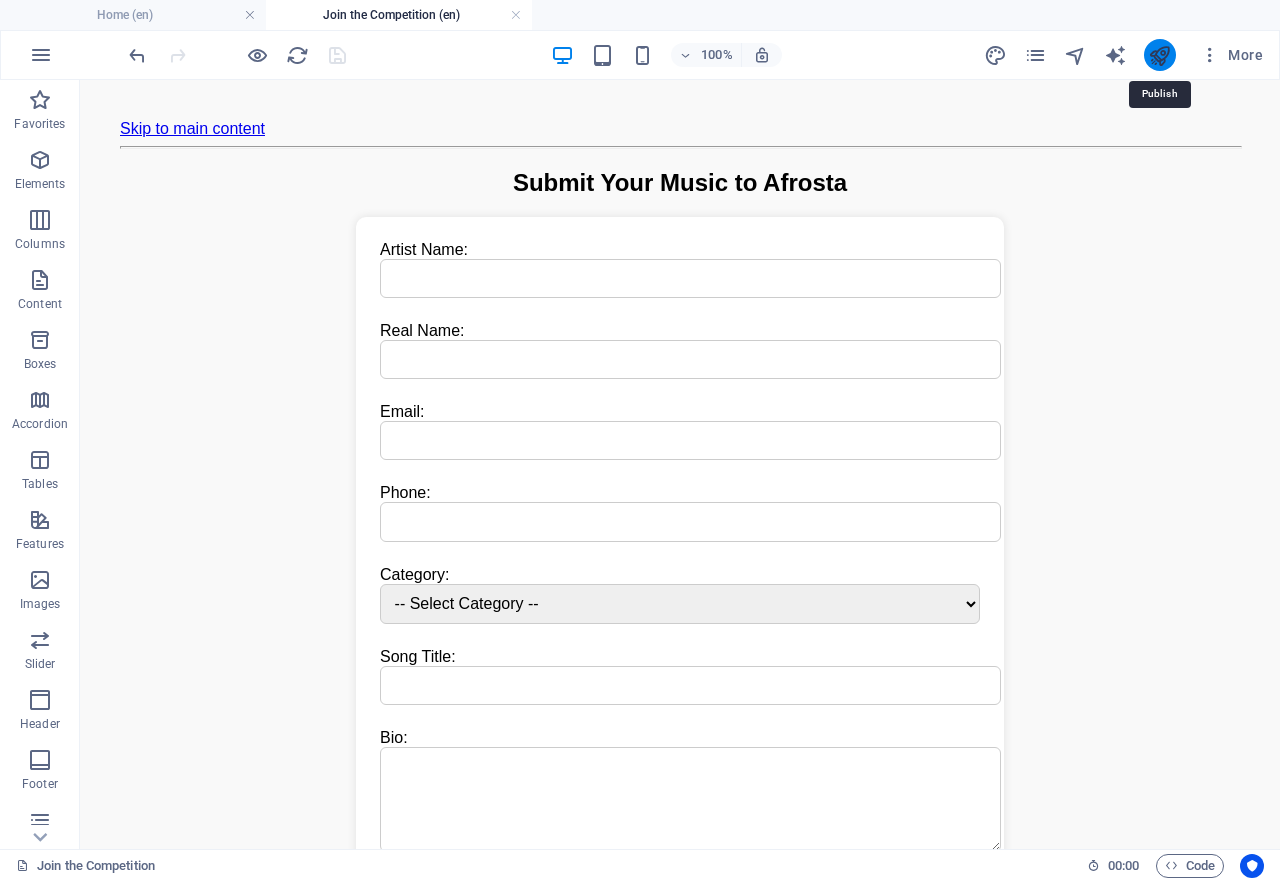click at bounding box center [1159, 55] 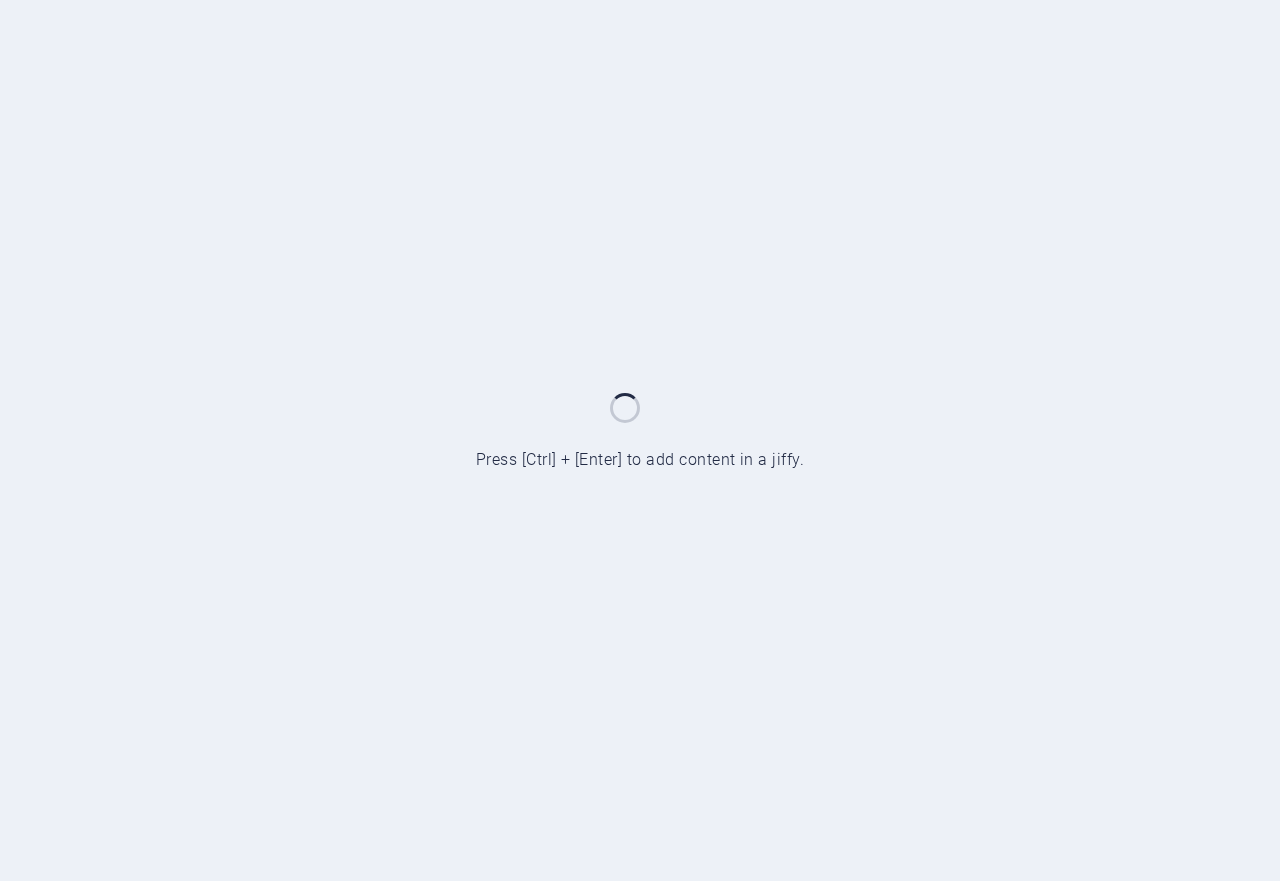 scroll, scrollTop: 0, scrollLeft: 0, axis: both 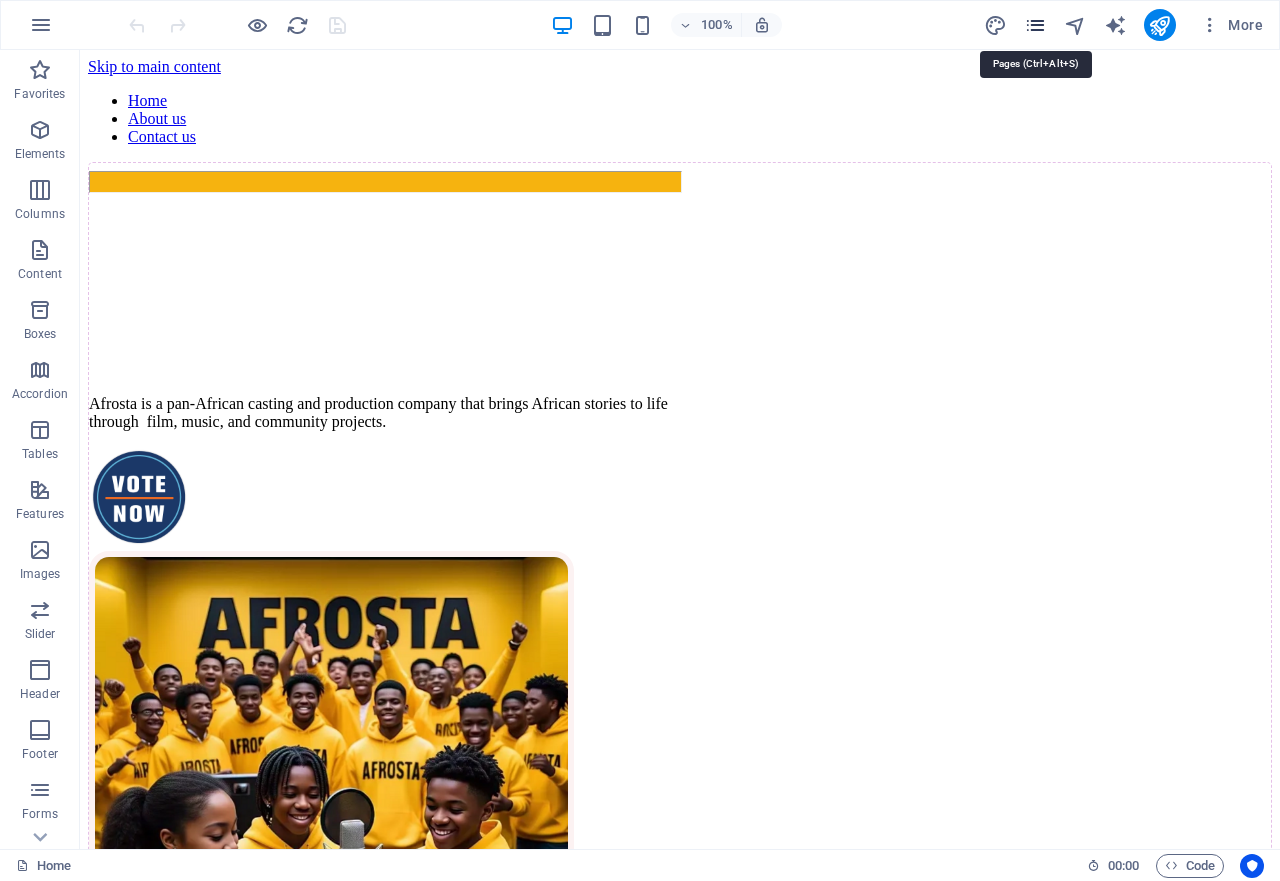 click at bounding box center [1035, 25] 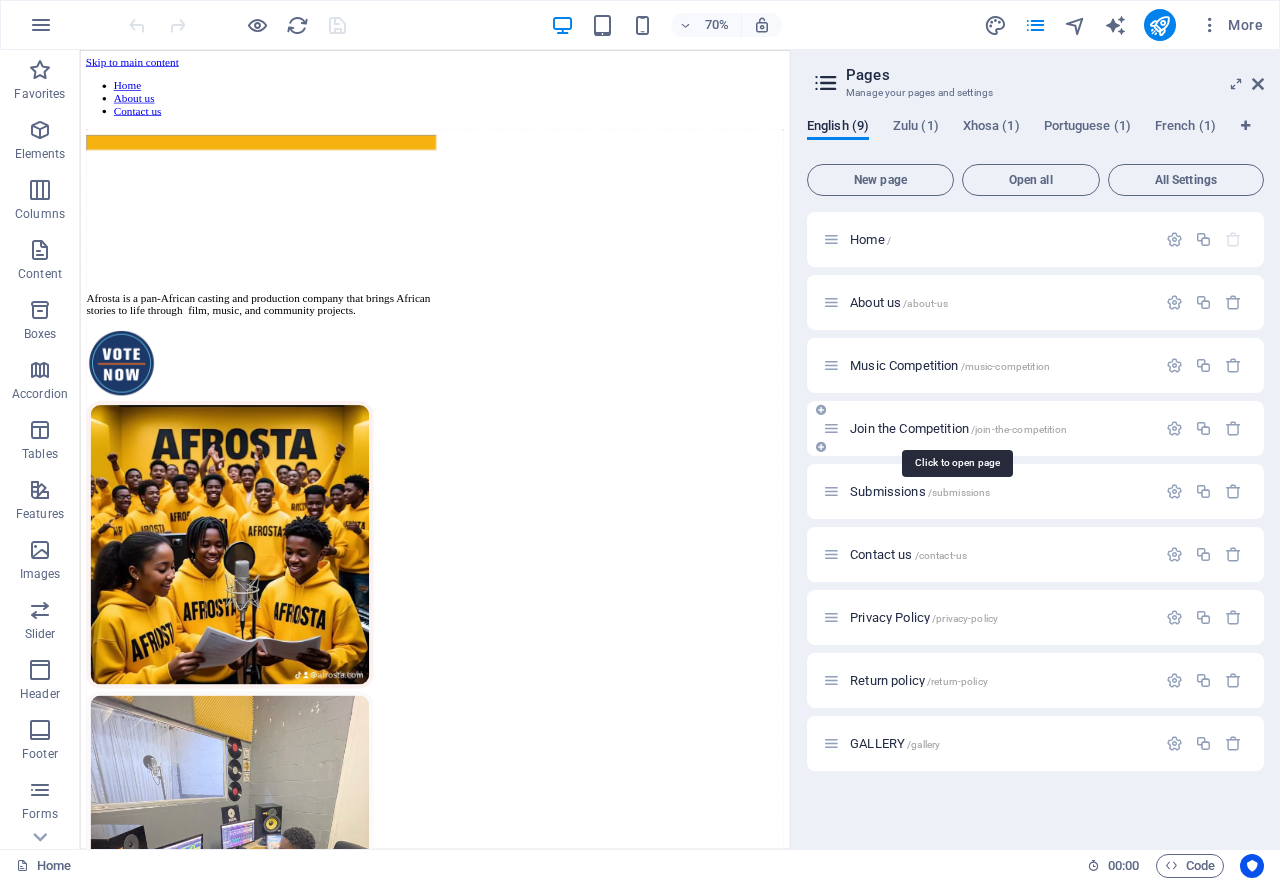 click on "Join the Competition /join-the-competition" at bounding box center [958, 428] 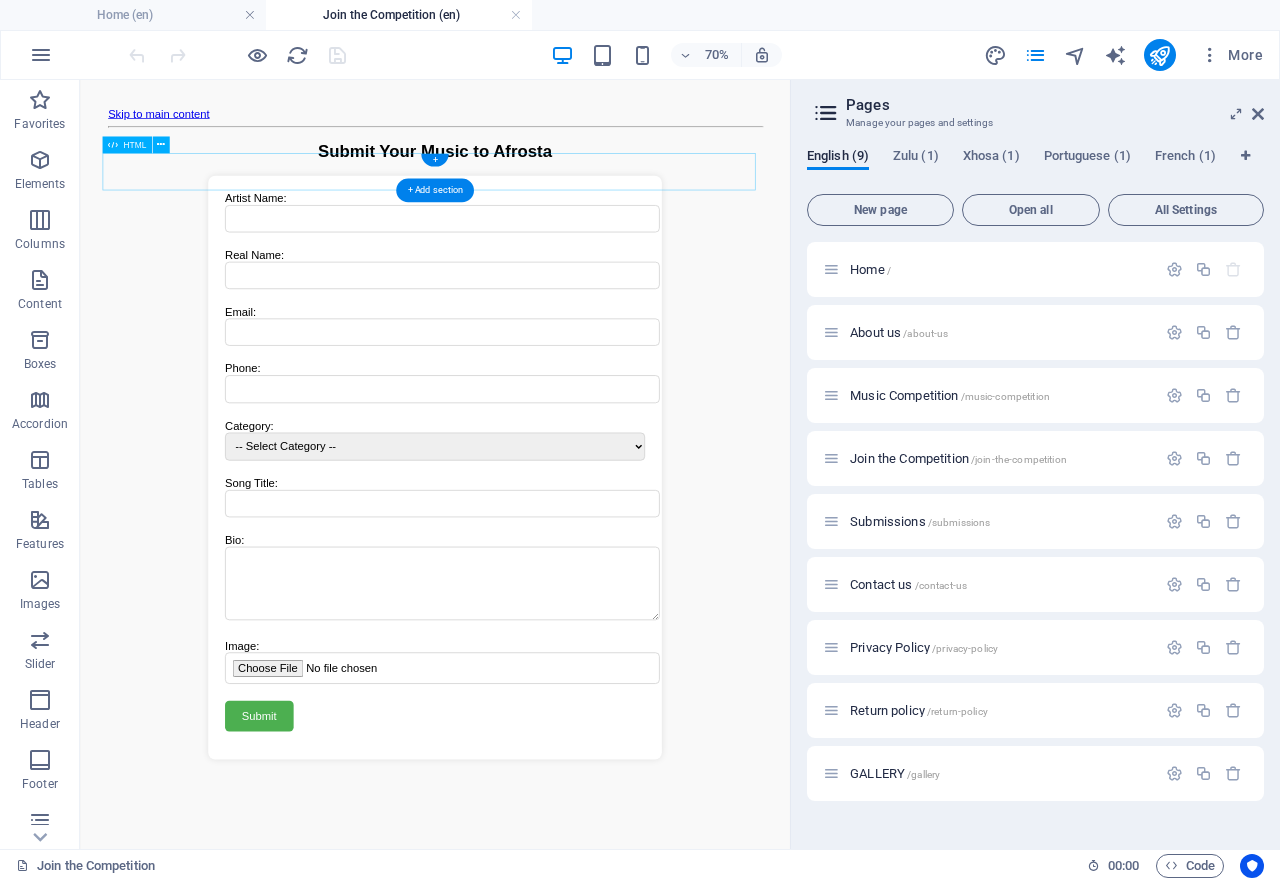 scroll, scrollTop: 0, scrollLeft: 0, axis: both 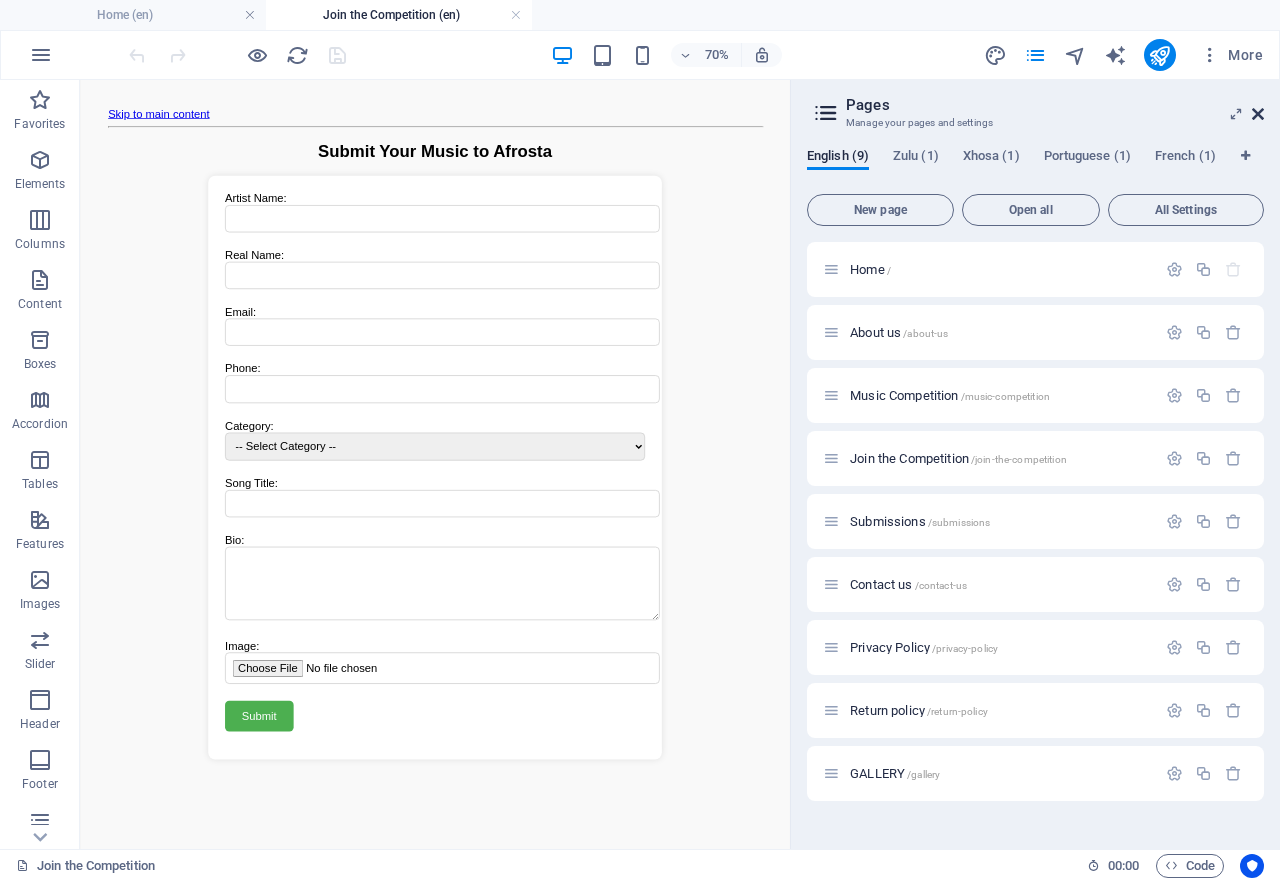 click at bounding box center [1258, 114] 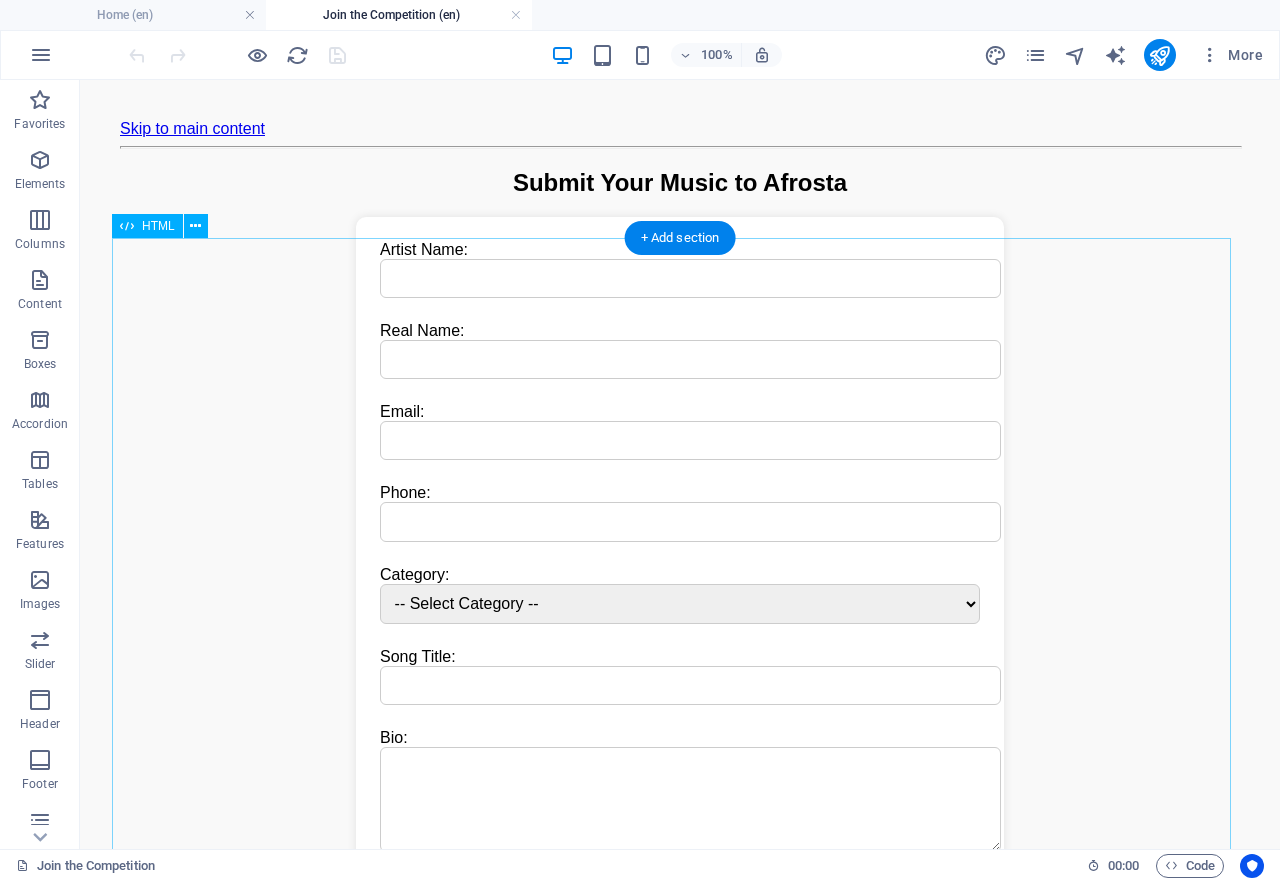 click on "Afrosta Music Submission
Submit Your Music to Afrosta
Artist Name:
[NAME]
Real Name:
[NAME]
Email:
[EMAIL]
Phone:
[PHONE]
Category:
-- Select Category --
Album of the Year
Record of the Year
Song of the Year
Best New Artist
Best Pop Solo Performance
Best Pop Duo/Group Performance
Best Pop Vocal Album
Best Rock Performance
Best Metal Performance
Best Rock Song
Best Rock Album
Best Alternative Music Performance
Best Alternative Music Album
Best R&B Performance
Best Traditional R&B Performance
Best R&B Song
Best Progressive R&B Album
Best R&B Album
Best Rap Performance
Best Melodic Rap Performance
Best Rap Song
Best Rap Album" at bounding box center [680, 610] 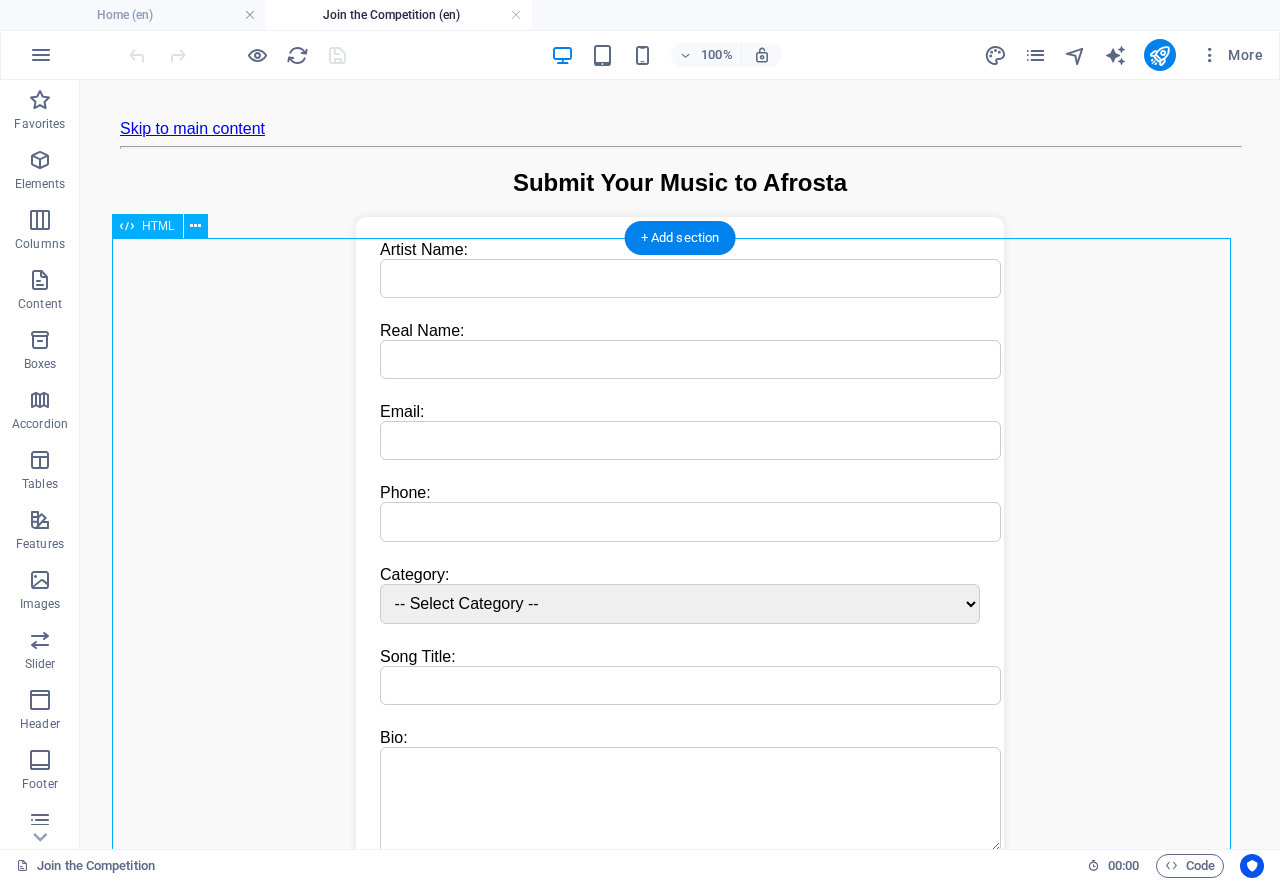 click on "Afrosta Music Submission
Submit Your Music to Afrosta
Artist Name:
[NAME]
Real Name:
[NAME]
Email:
[EMAIL]
Phone:
[PHONE]
Category:
-- Select Category --
Album of the Year
Record of the Year
Song of the Year
Best New Artist
Best Pop Solo Performance
Best Pop Duo/Group Performance
Best Pop Vocal Album
Best Rock Performance
Best Metal Performance
Best Rock Song
Best Rock Album
Best Alternative Music Performance
Best Alternative Music Album
Best R&B Performance
Best Traditional R&B Performance
Best R&B Song
Best Progressive R&B Album
Best R&B Album
Best Rap Performance
Best Melodic Rap Performance
Best Rap Song
Best Rap Album" at bounding box center [680, 610] 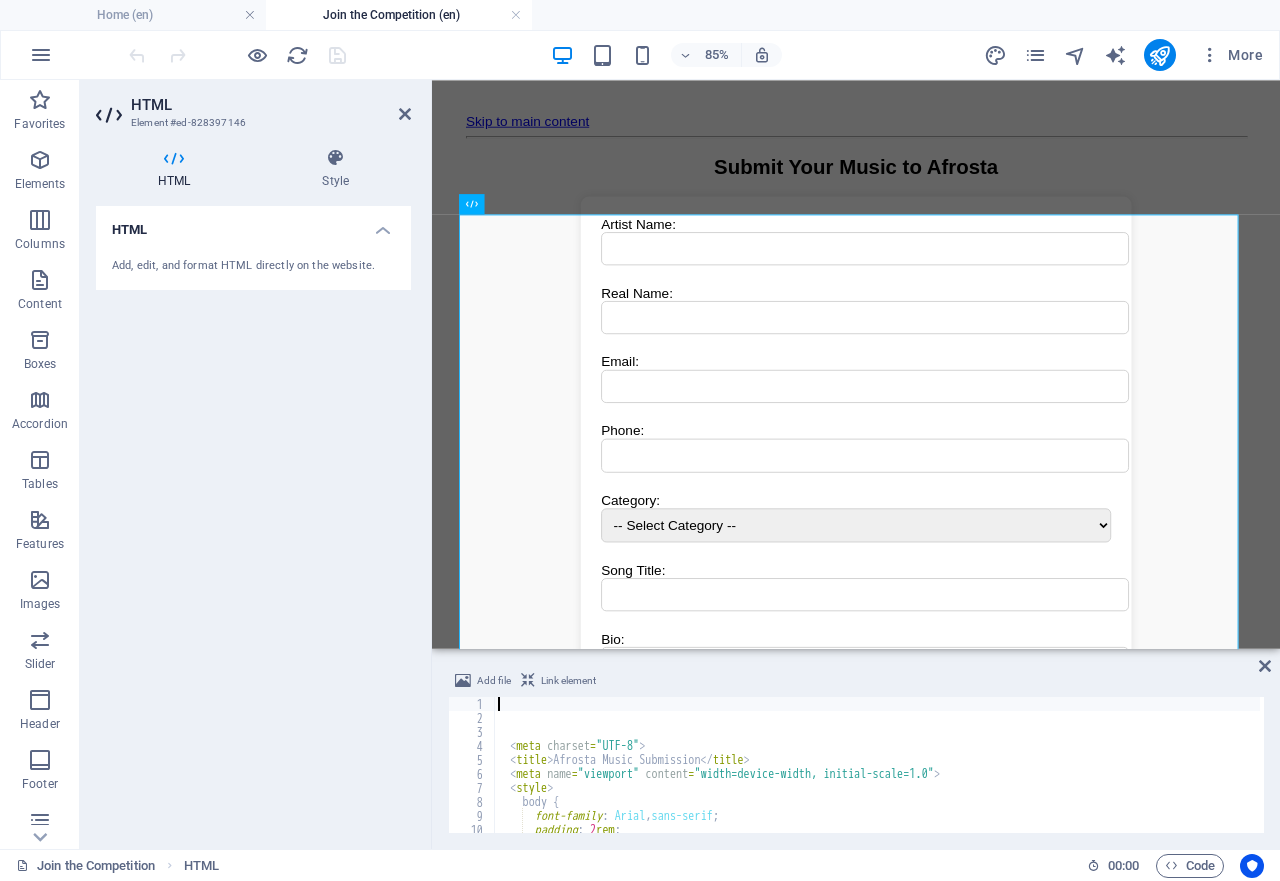 click on "< meta   charset = "UTF-8" >    < title > Afrosta Music Submission </ title >    < meta   name = "viewport"   content = "width=device-width, initial-scale=1.0" >    < style >      body   {         font-family :   Arial ,  sans-serif ;         padding :   2 rem ;         background :   #f9f9f9 ;" at bounding box center [980, 777] 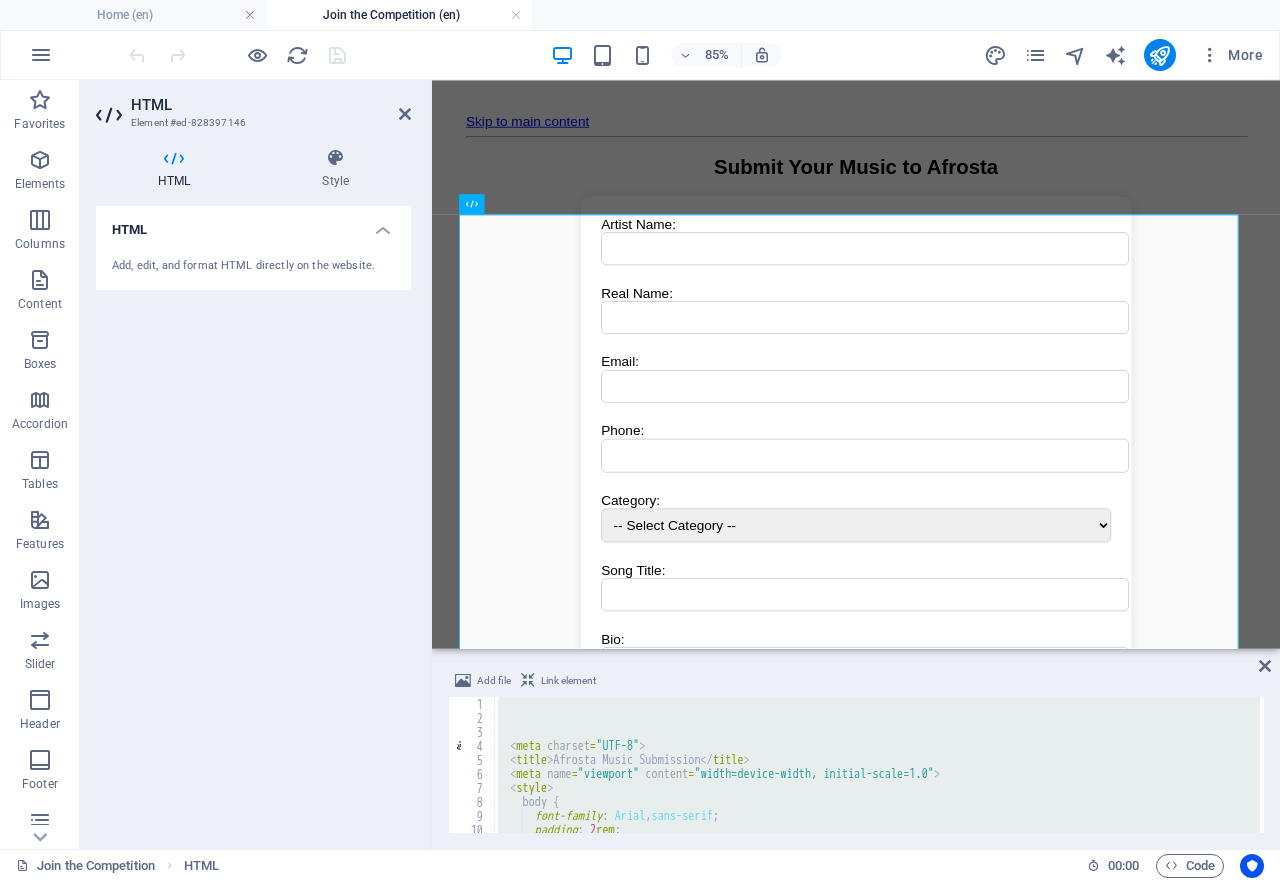 type 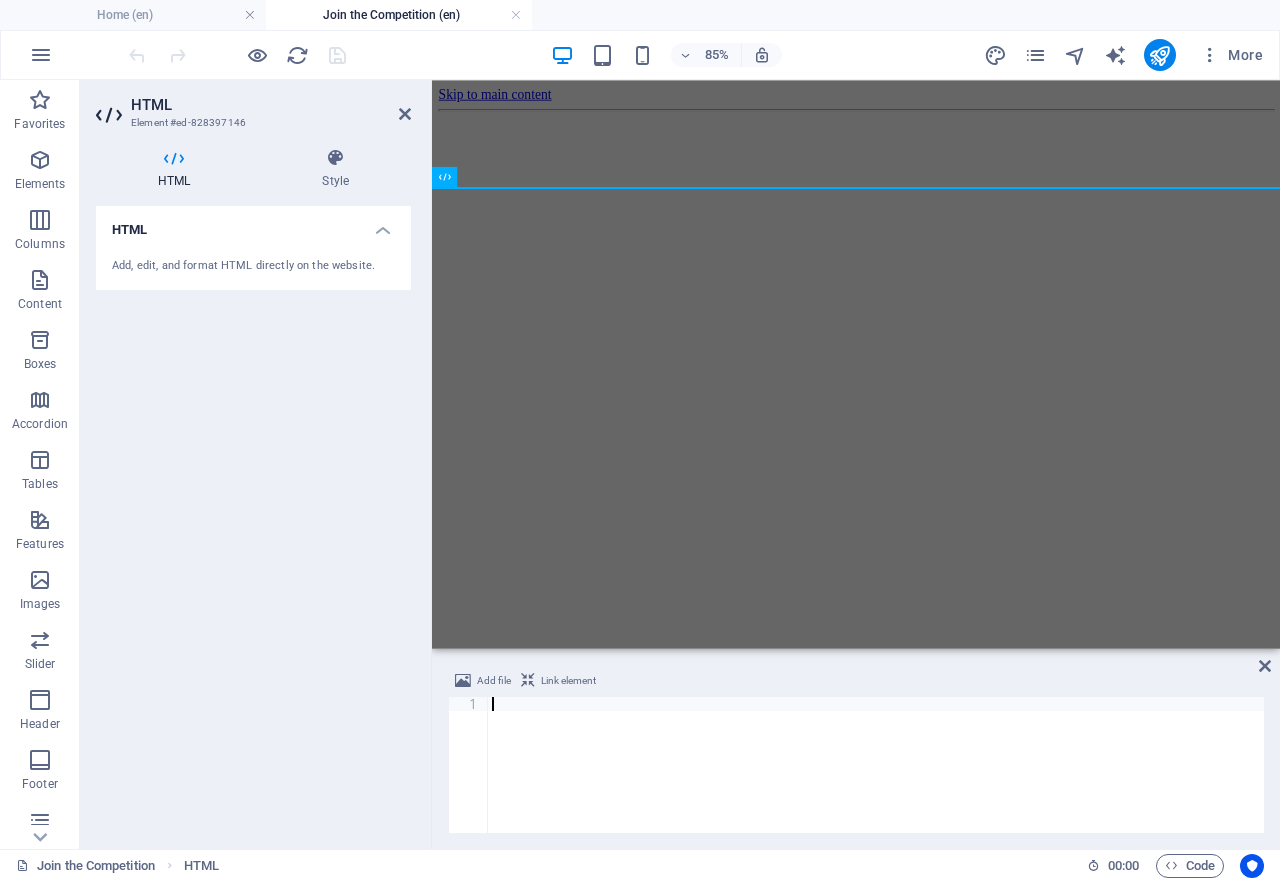scroll, scrollTop: 2342, scrollLeft: 0, axis: vertical 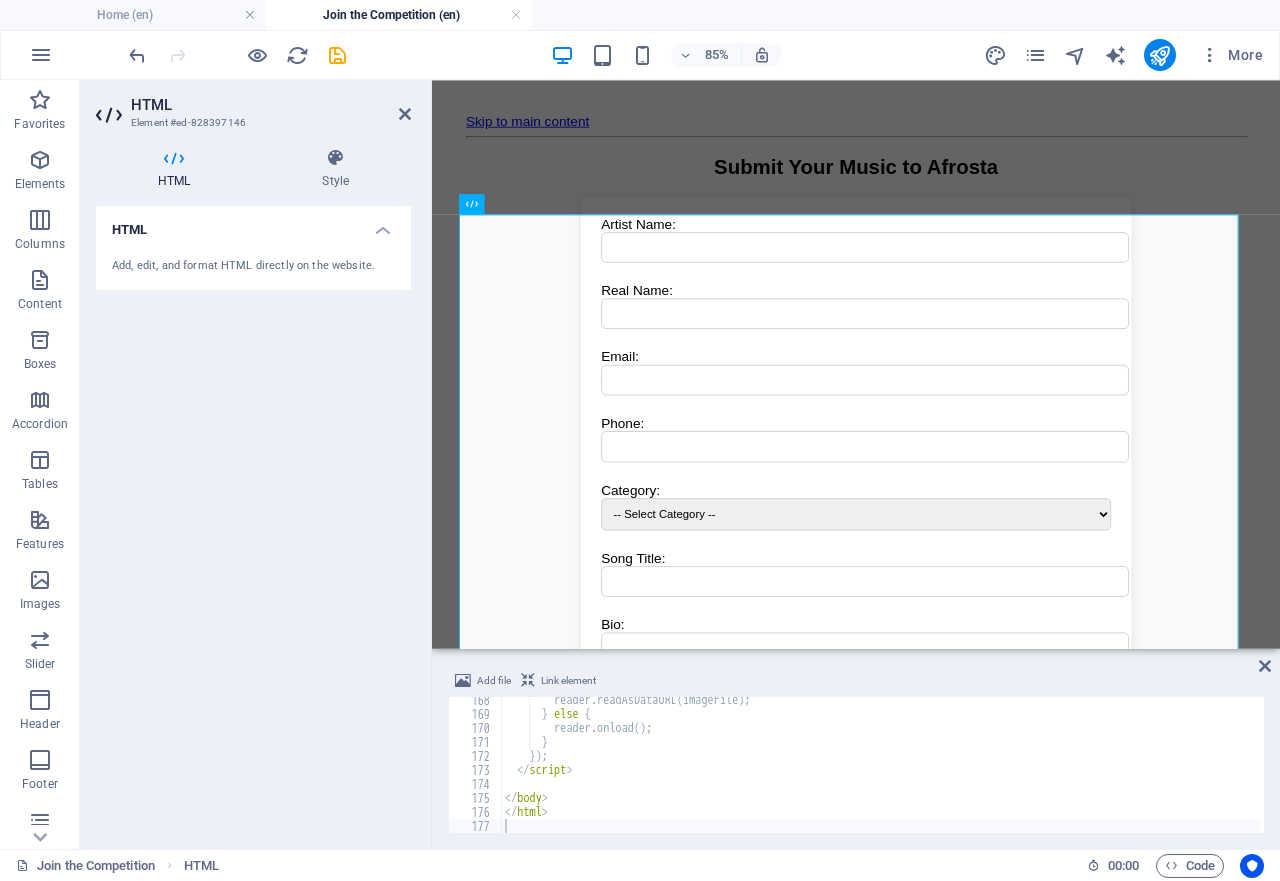drag, startPoint x: 1264, startPoint y: 818, endPoint x: 1258, endPoint y: 798, distance: 20.880613 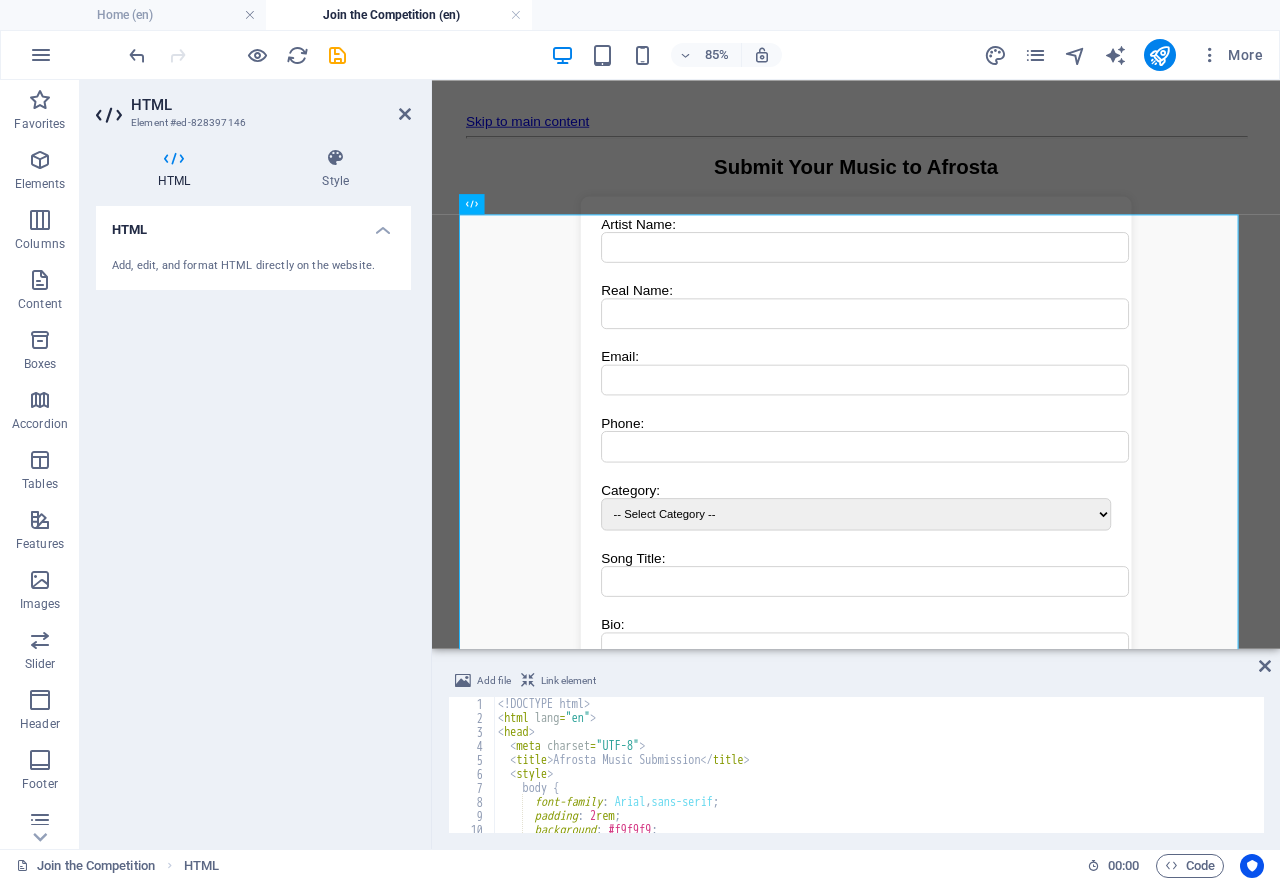 scroll, scrollTop: 0, scrollLeft: 0, axis: both 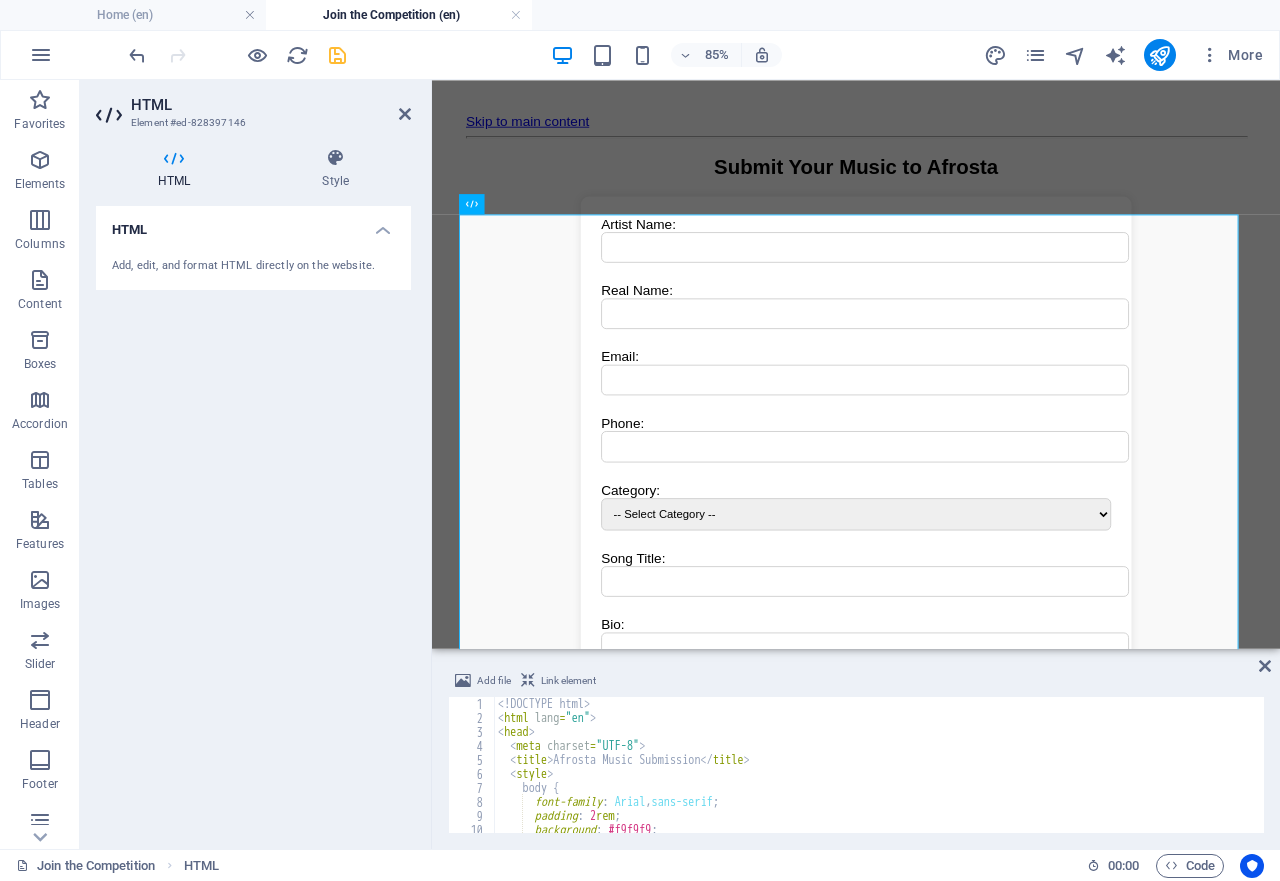 click at bounding box center (337, 55) 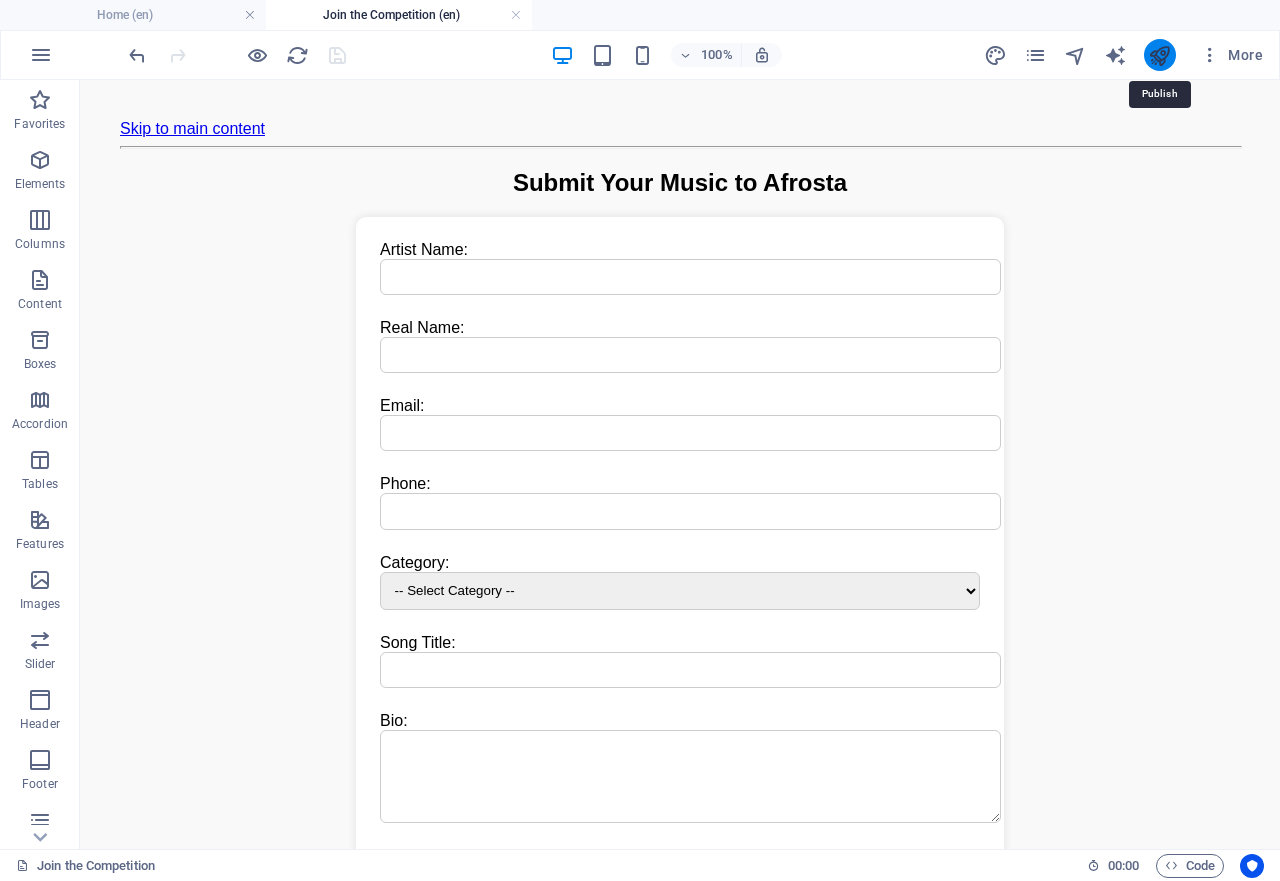 click at bounding box center (1159, 55) 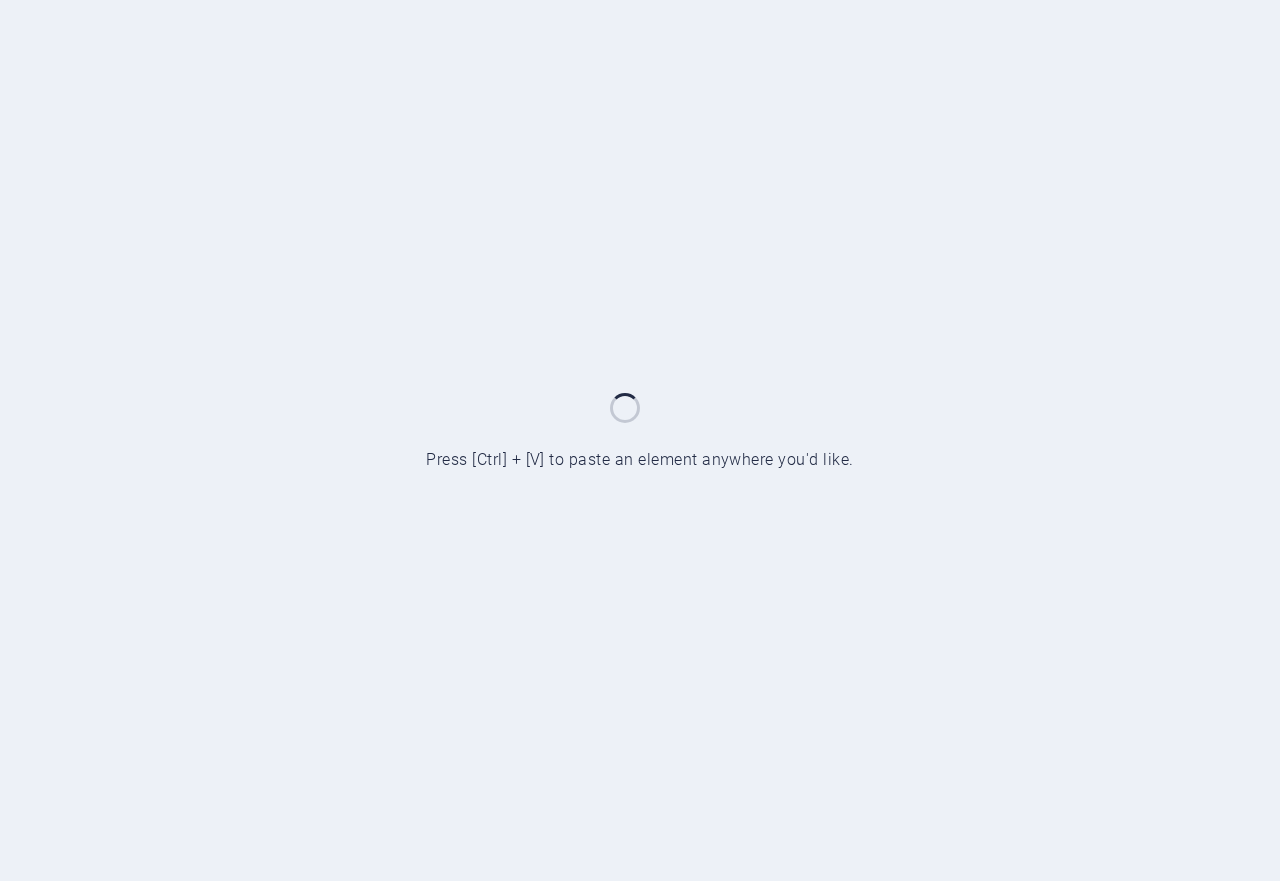 scroll, scrollTop: 0, scrollLeft: 0, axis: both 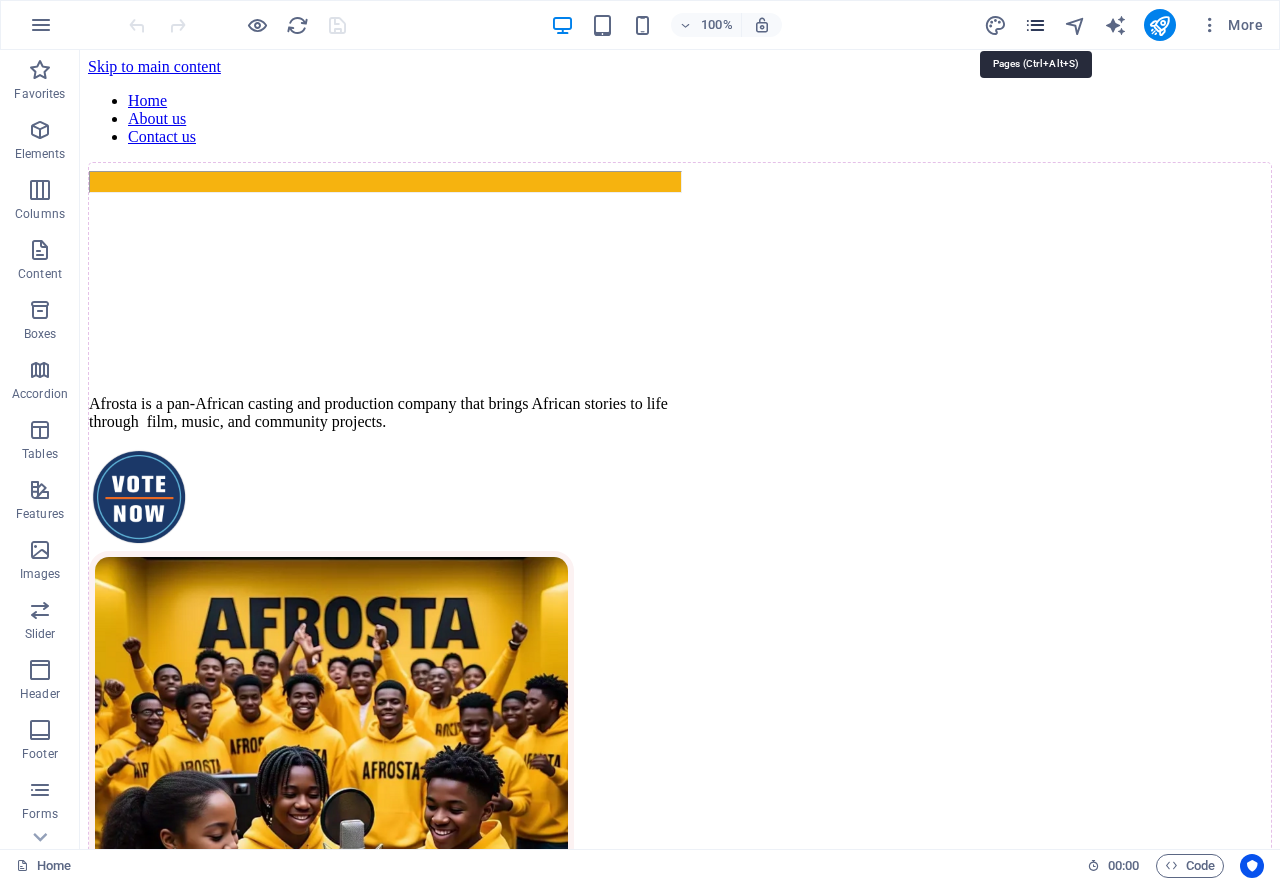 click at bounding box center (1035, 25) 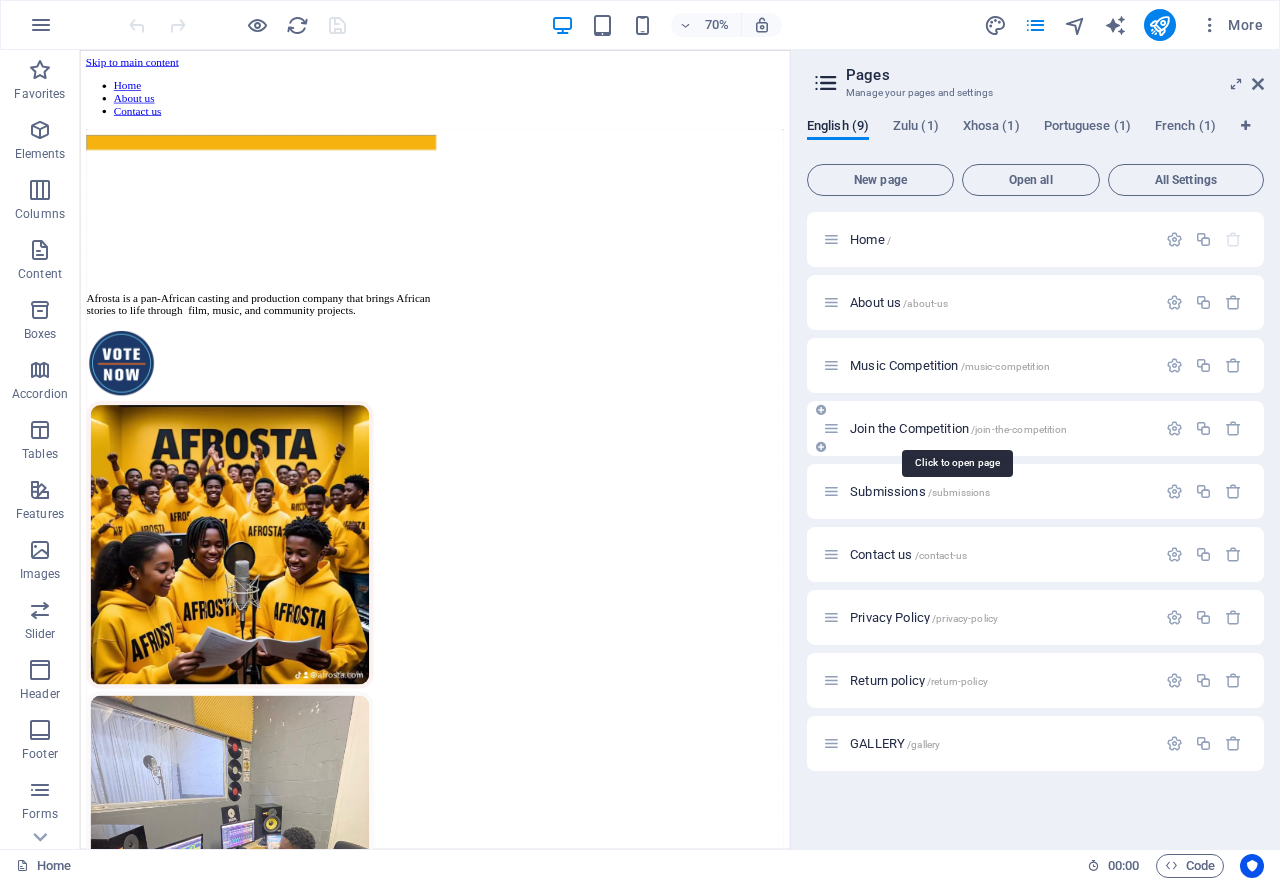 click on "Join the Competition /join-the-competition" at bounding box center [958, 428] 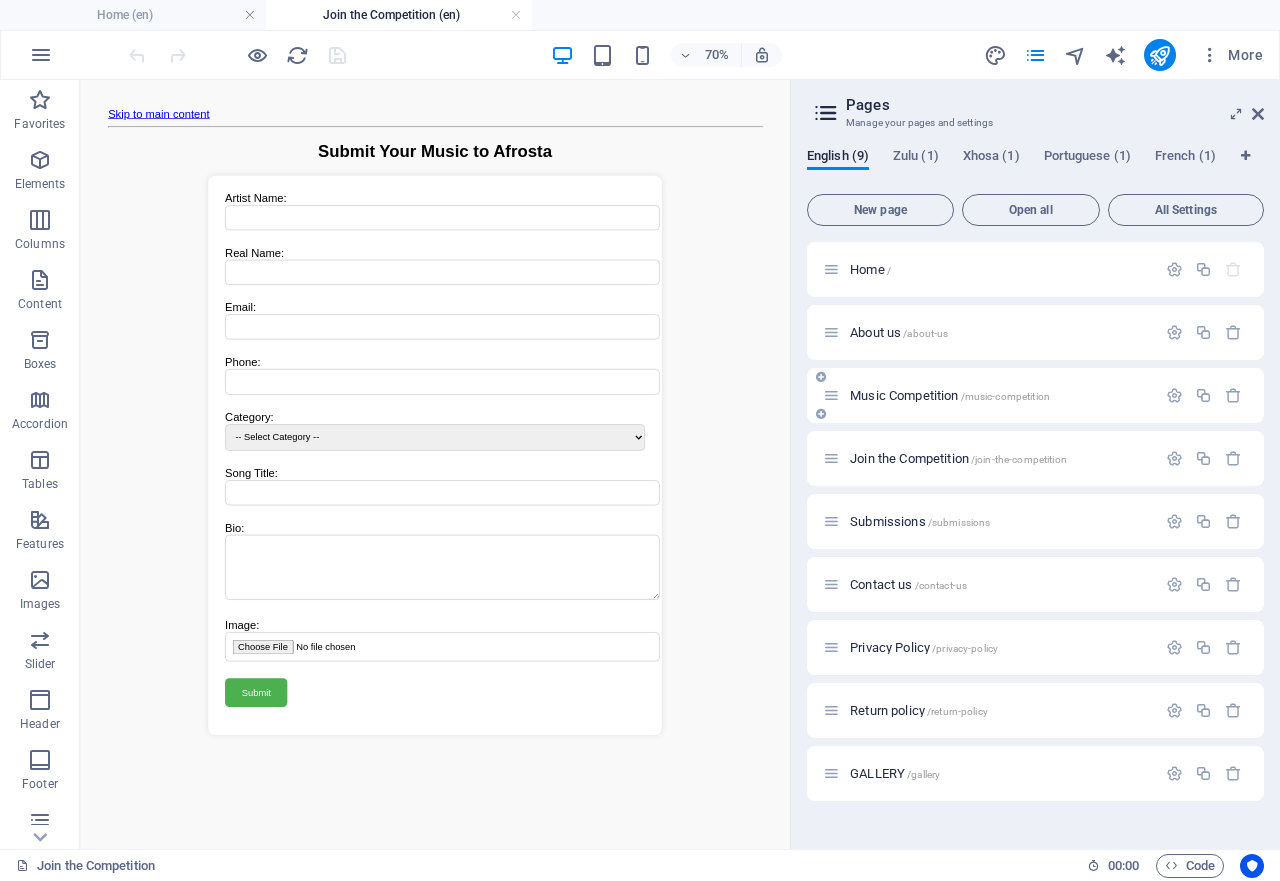 scroll, scrollTop: 0, scrollLeft: 0, axis: both 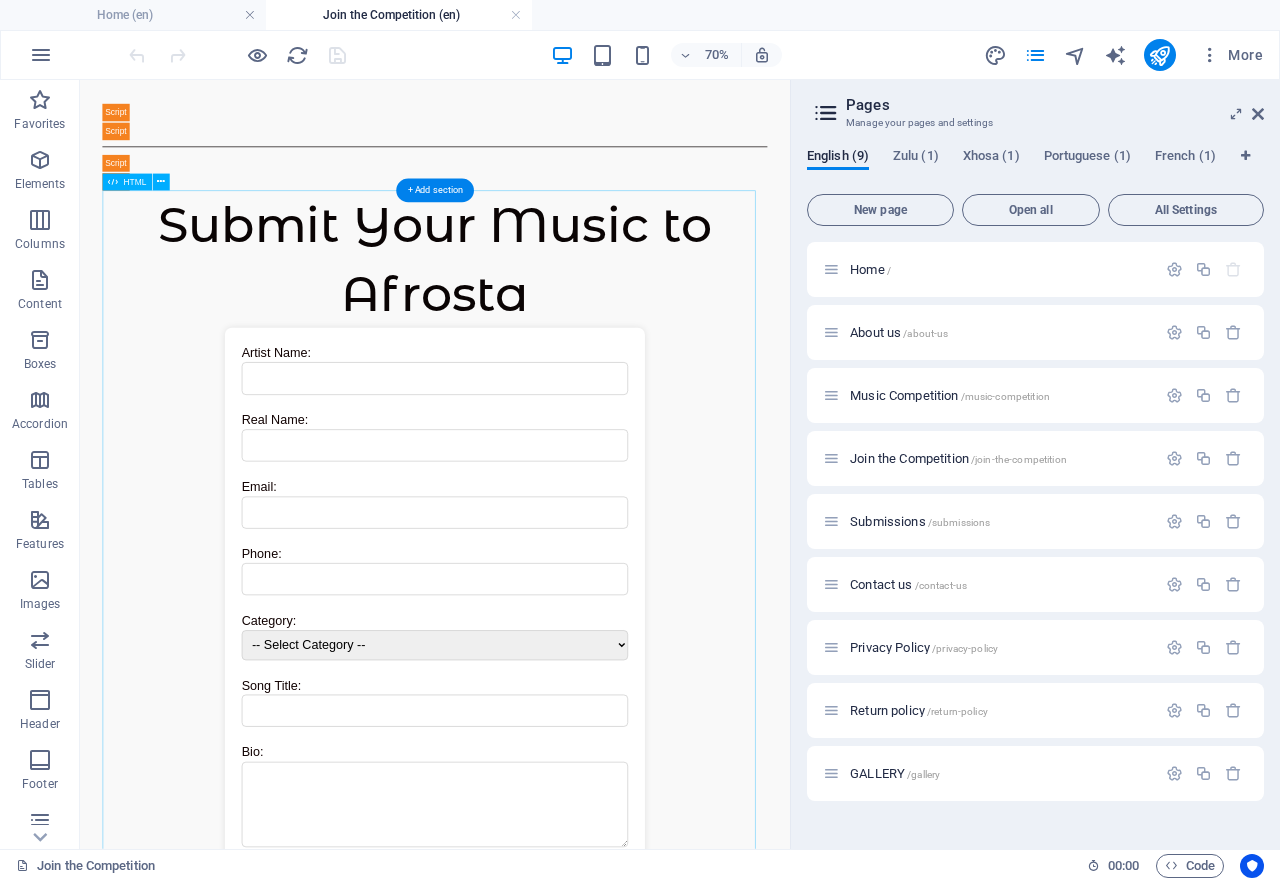 click on "Afrosta Music Submission
Submit Your Music to Afrosta
Artist Name:
Real Name:
Email:
Phone:
Category:
-- Select Category --
Album of the Year
Record of the Year
Song of the Year
Best New Artist
Best Pop Solo Performance
Best Pop Duo/Group Performance
Best Pop Vocal Album
Best Rock Performance
Best Metal Performance
Best Rock Song
Best Rock Album
Best Alternative Music Performance
Best Alternative Music Album
Best R&B Performance
Best Traditional R&B Performance
Best R&B Song
Best Progressive R&B Album
Best R&B Album
Best Rap Performance" at bounding box center [587, 832] 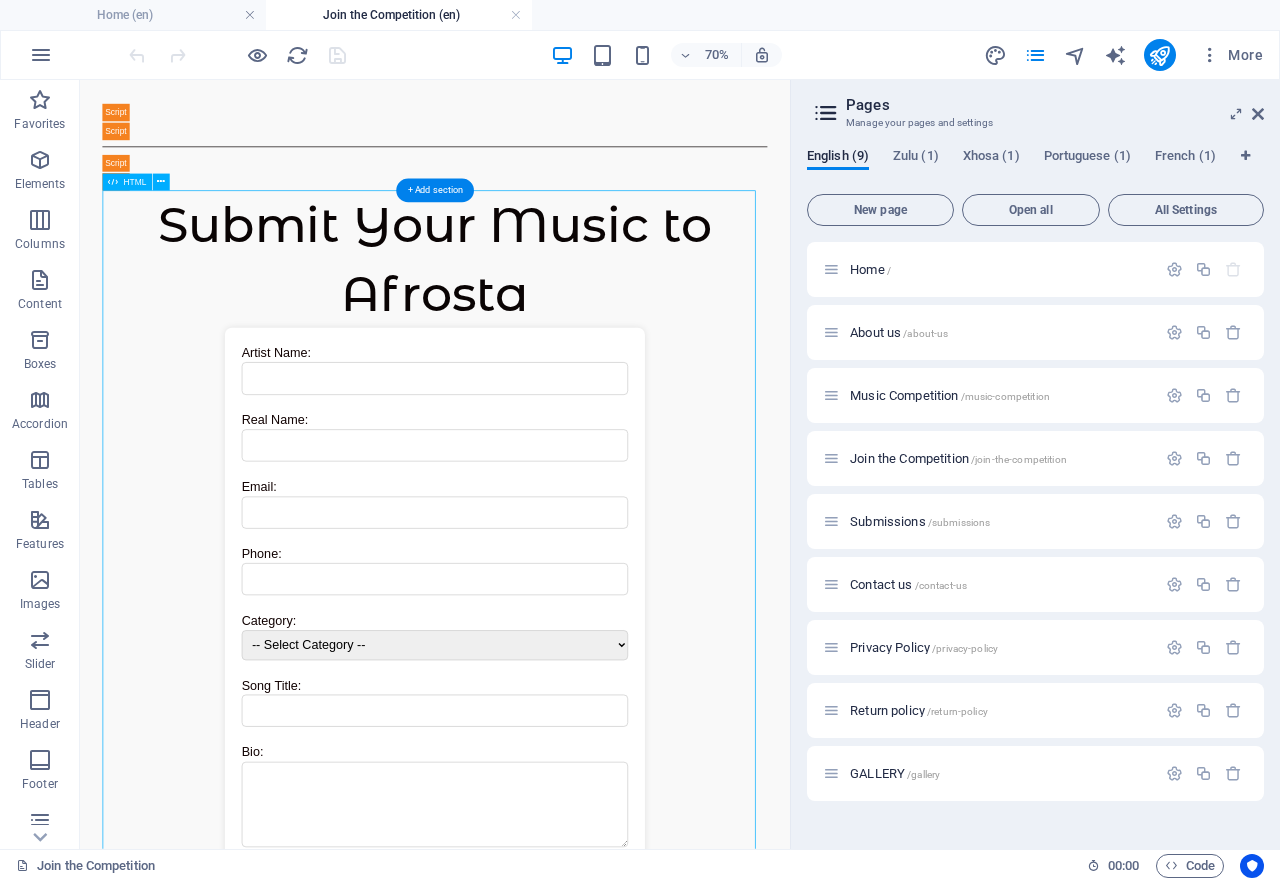 click on "Afrosta Music Submission
Submit Your Music to Afrosta
Artist Name:
Real Name:
Email:
Phone:
Category:
-- Select Category --
Album of the Year
Record of the Year
Song of the Year
Best New Artist
Best Pop Solo Performance
Best Pop Duo/Group Performance
Best Pop Vocal Album
Best Rock Performance
Best Metal Performance
Best Rock Song
Best Rock Album
Best Alternative Music Performance
Best Alternative Music Album
Best R&B Performance
Best Traditional R&B Performance
Best R&B Song
Best Progressive R&B Album
Best R&B Album
Best Rap Performance" at bounding box center (587, 832) 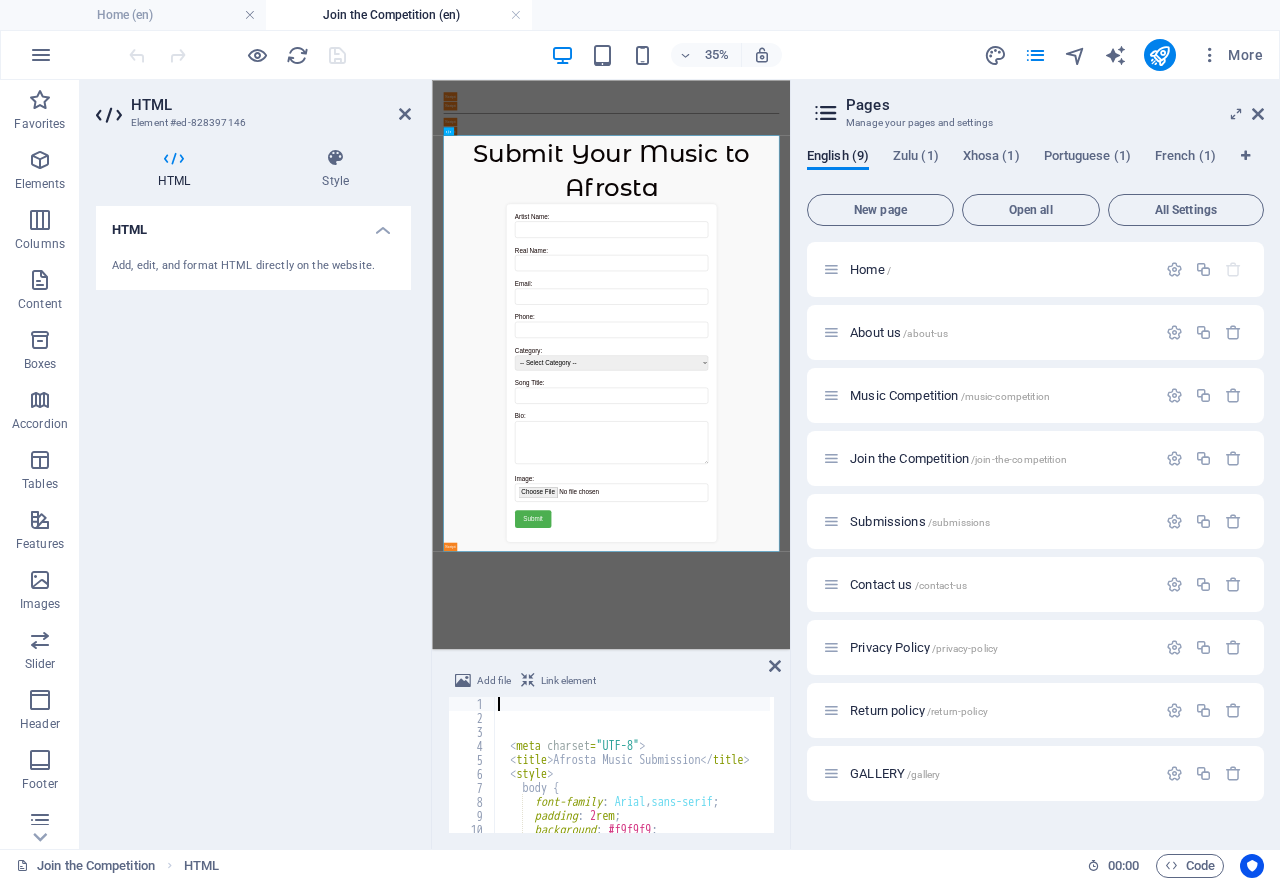 click on "< meta   charset = "UTF-8" >    < title > Afrosta Music Submission </ title >    < style >      body   {         font-family :   Arial ,  sans-serif ;         padding :   2 rem ;         background :   #f9f9f9 ;      }" at bounding box center (986, 777) 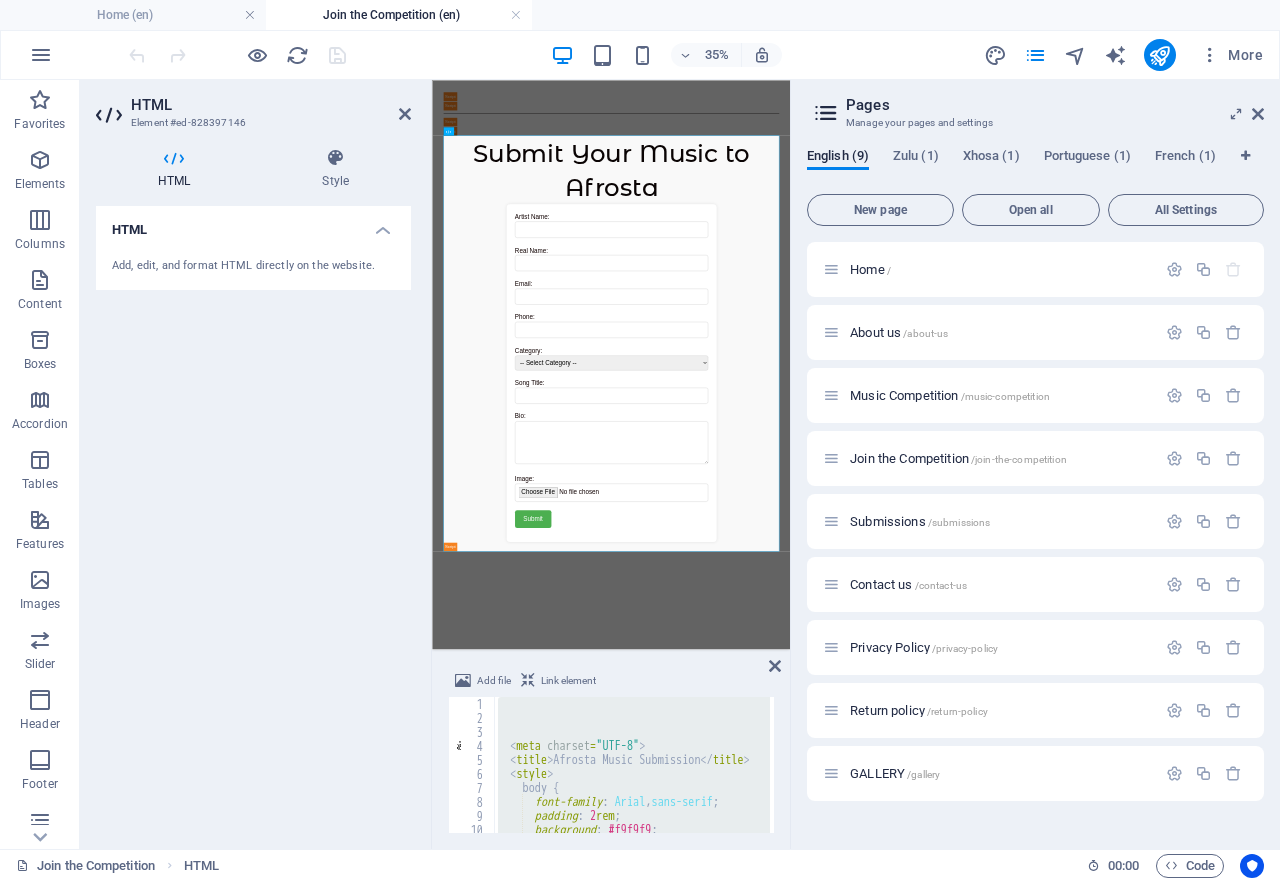 type 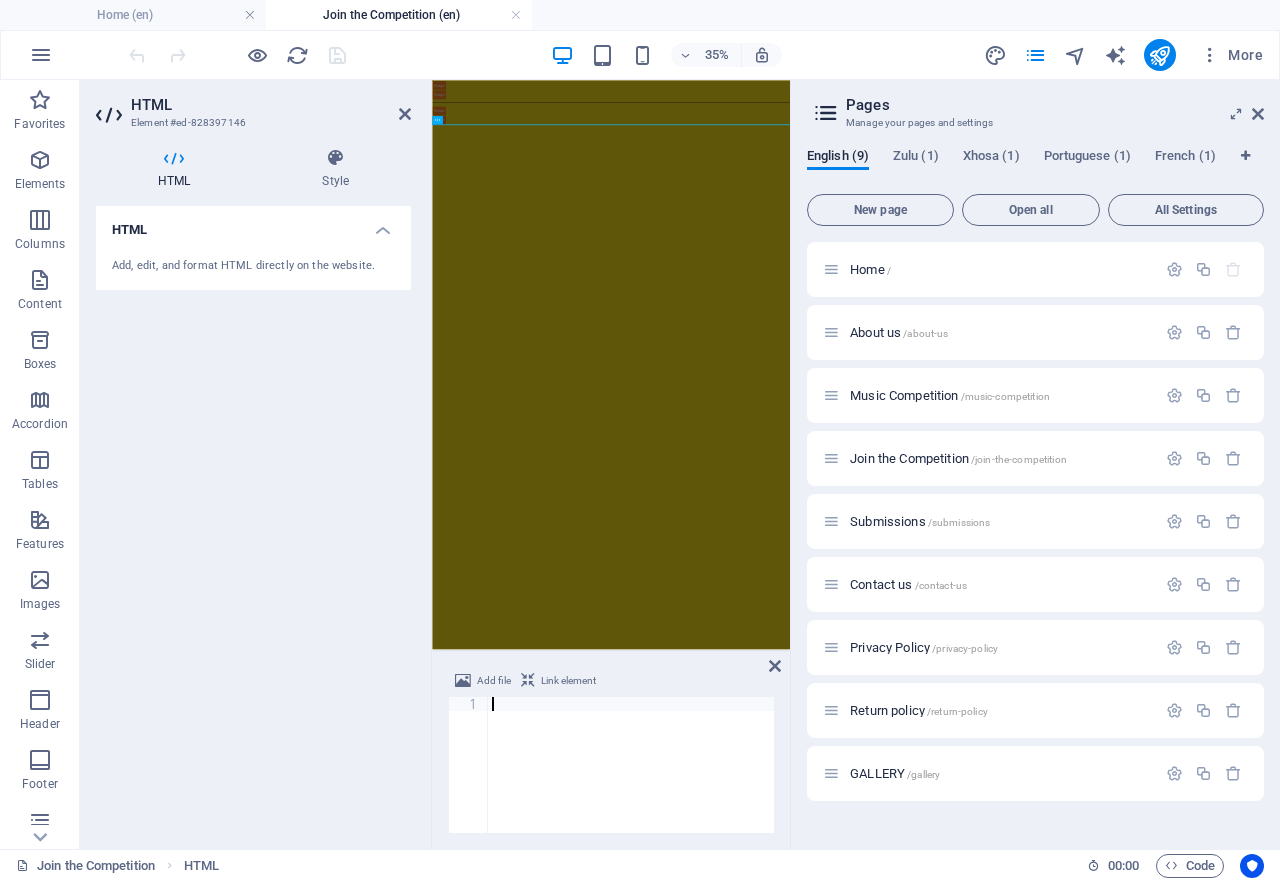 scroll, scrollTop: 2006, scrollLeft: 0, axis: vertical 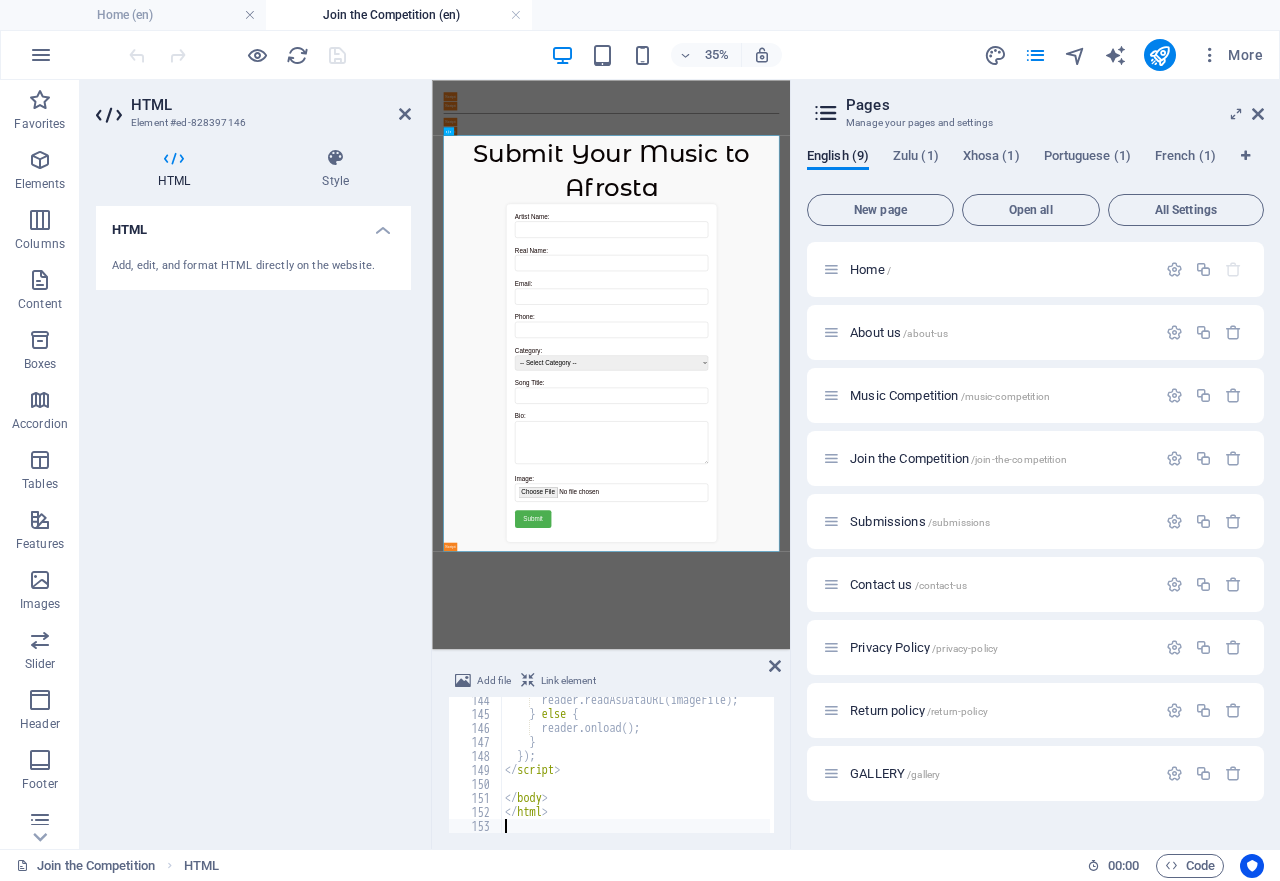 click on "35% More" at bounding box center (698, 55) 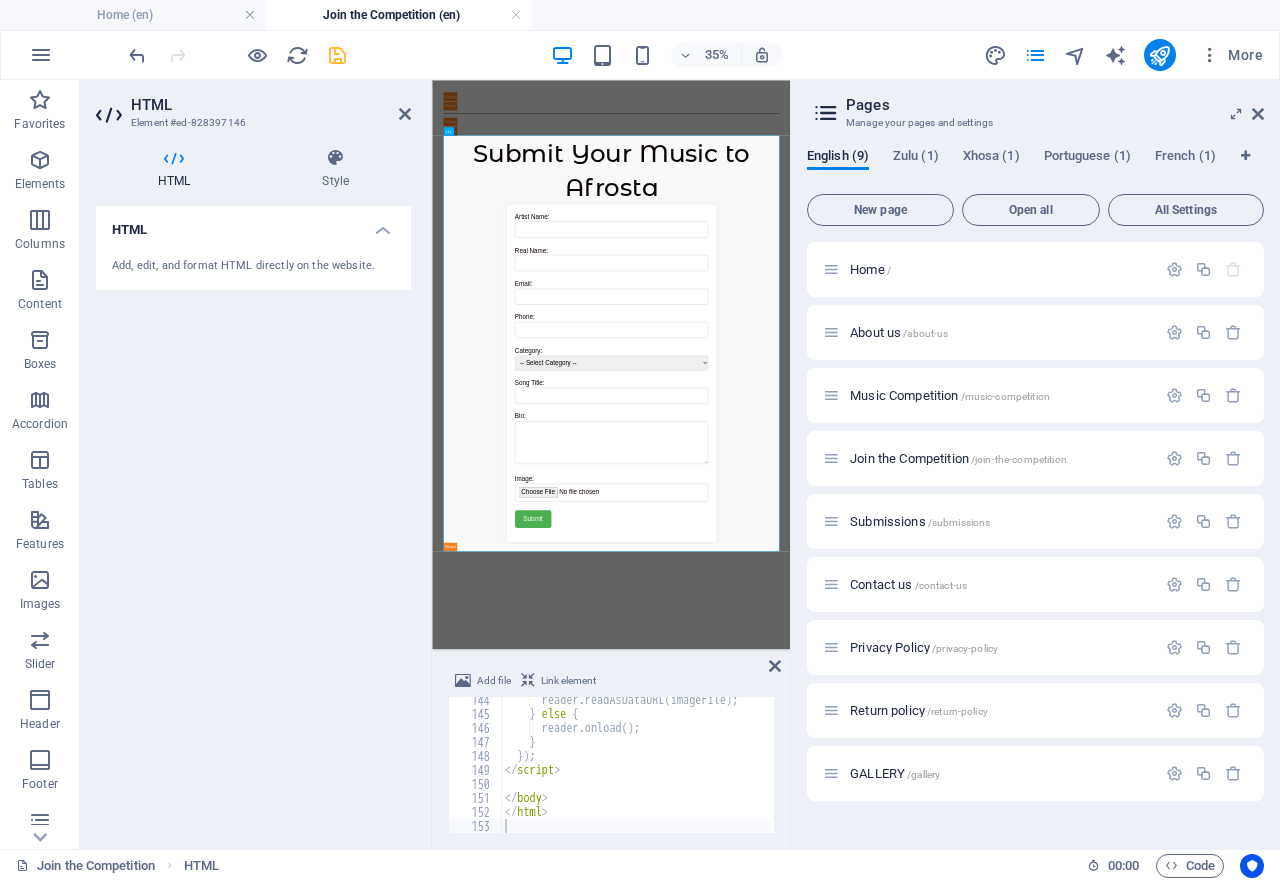 click at bounding box center (337, 55) 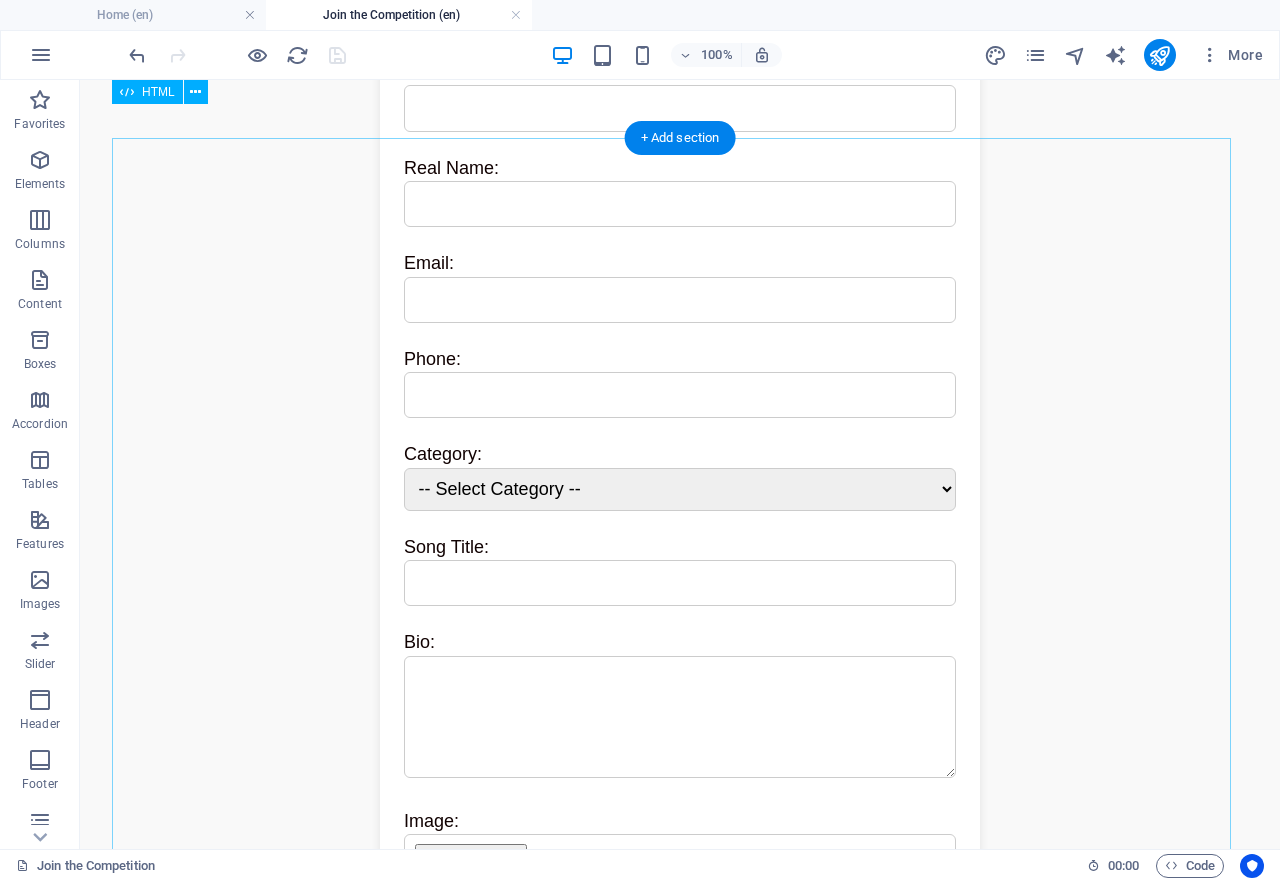 scroll, scrollTop: 100, scrollLeft: 0, axis: vertical 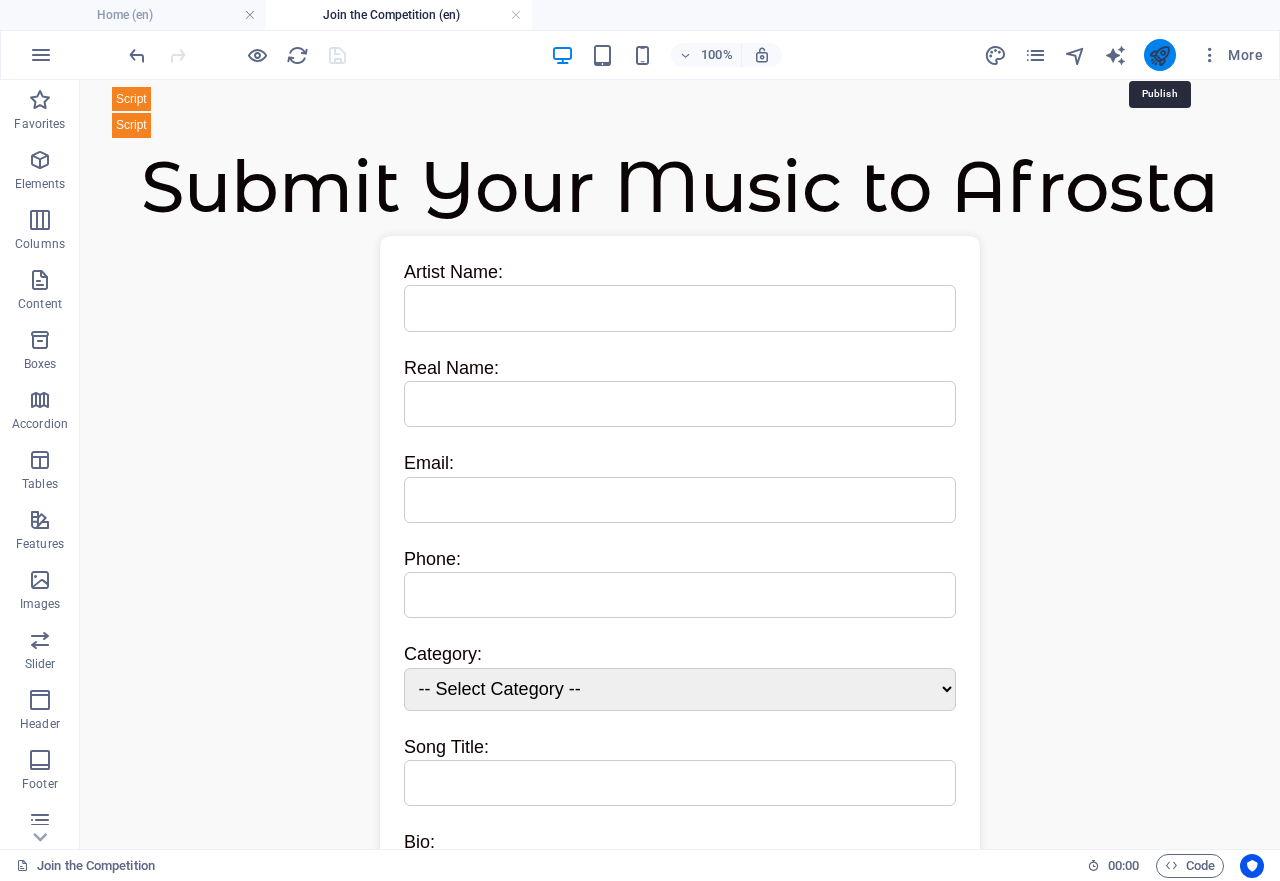 click at bounding box center [1159, 55] 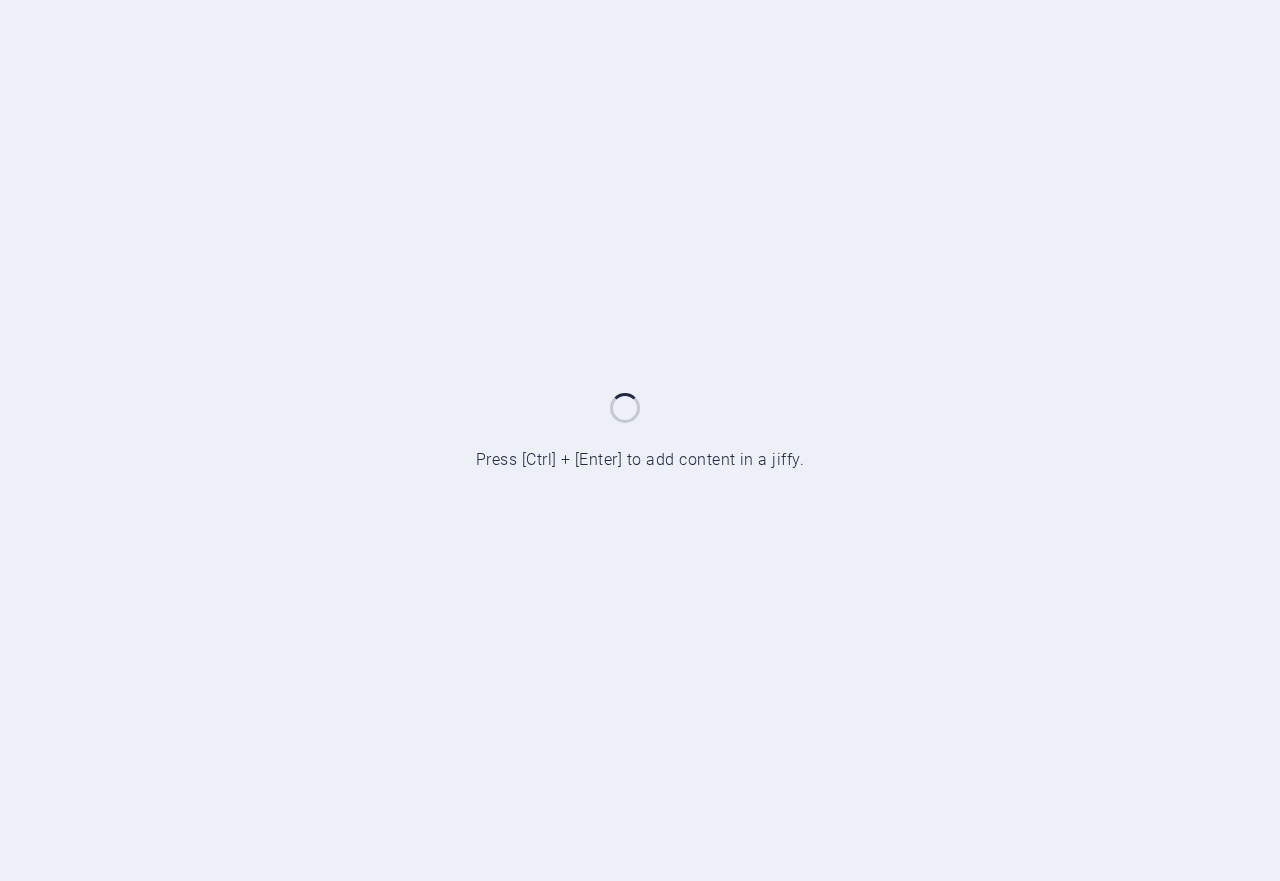 scroll, scrollTop: 0, scrollLeft: 0, axis: both 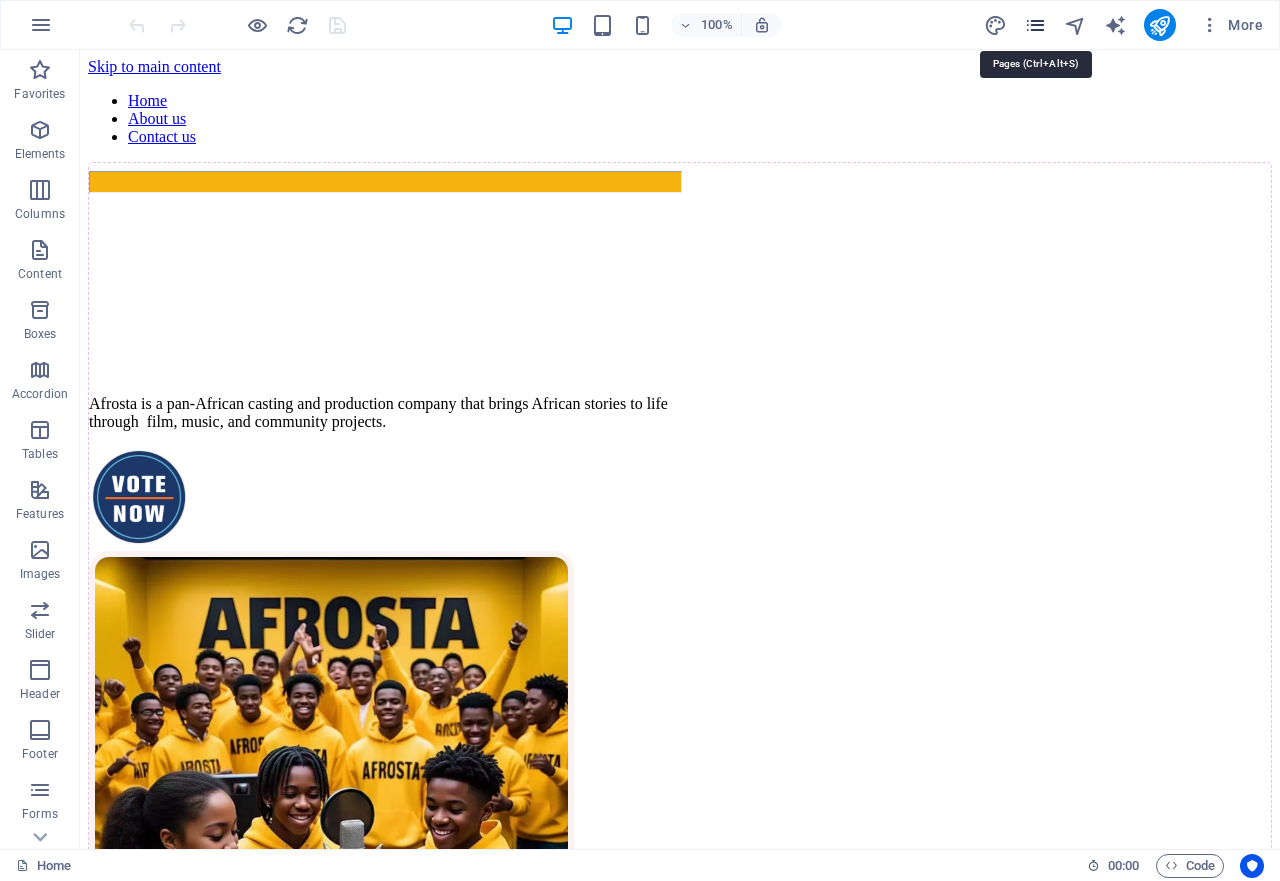 click at bounding box center (1035, 25) 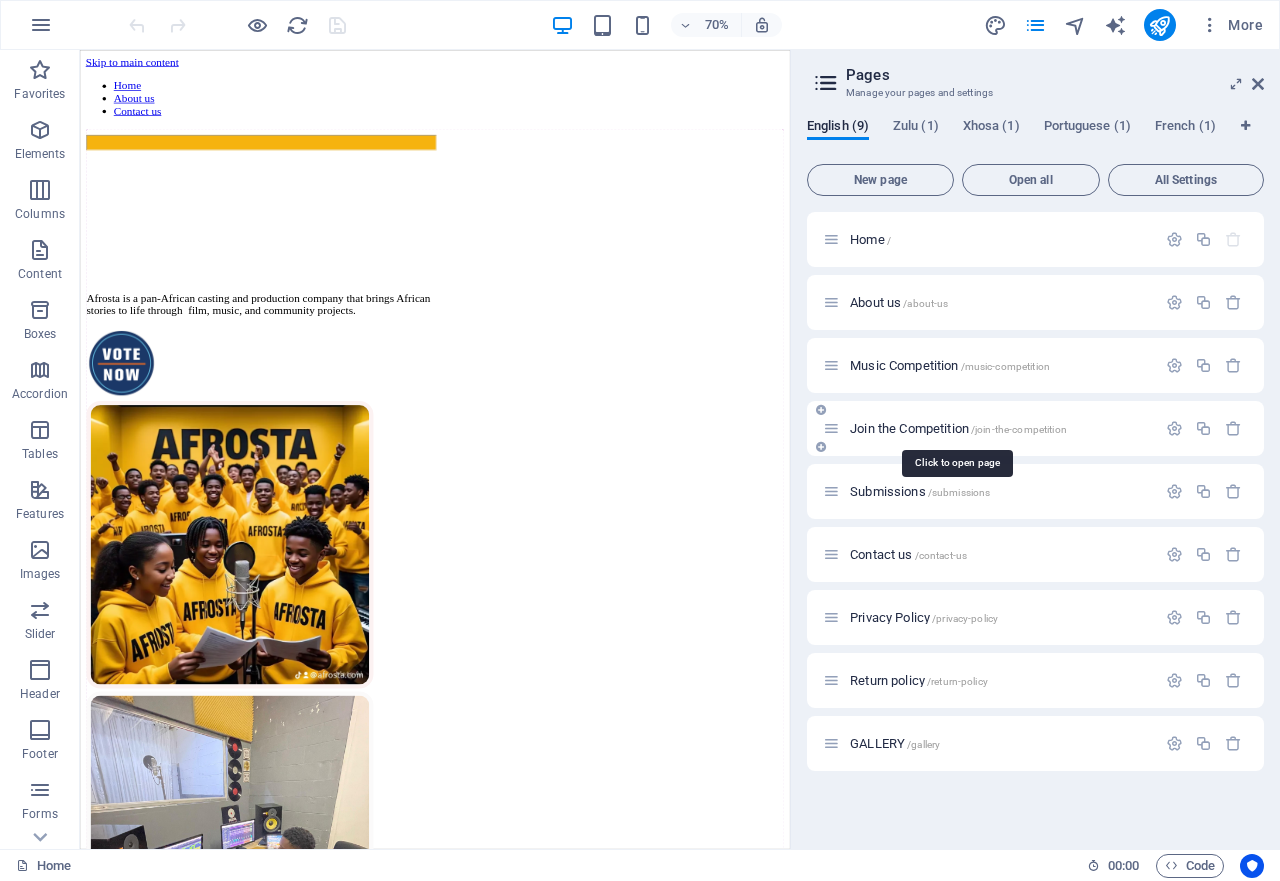 click on "Join the Competition /join-the-competition" at bounding box center [958, 428] 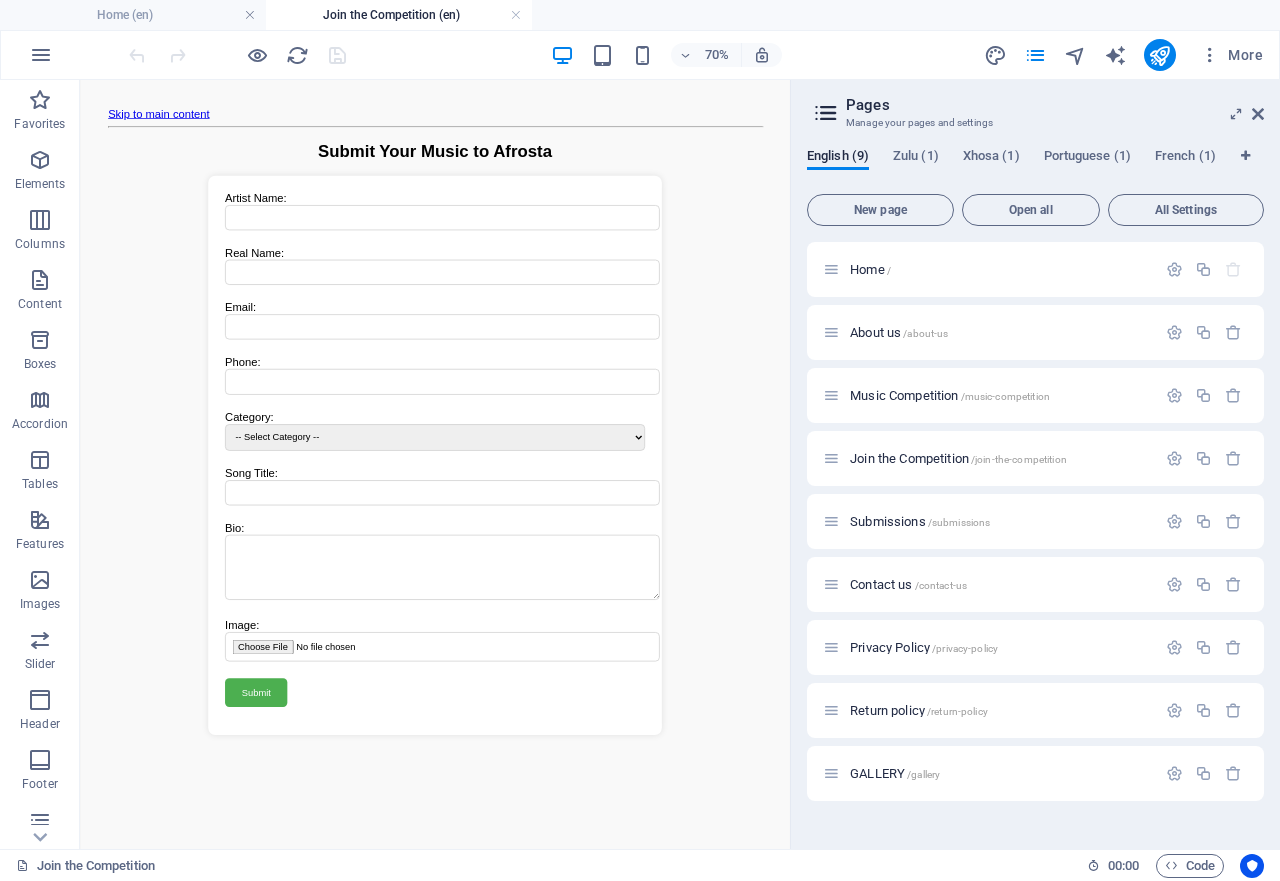 scroll, scrollTop: 0, scrollLeft: 0, axis: both 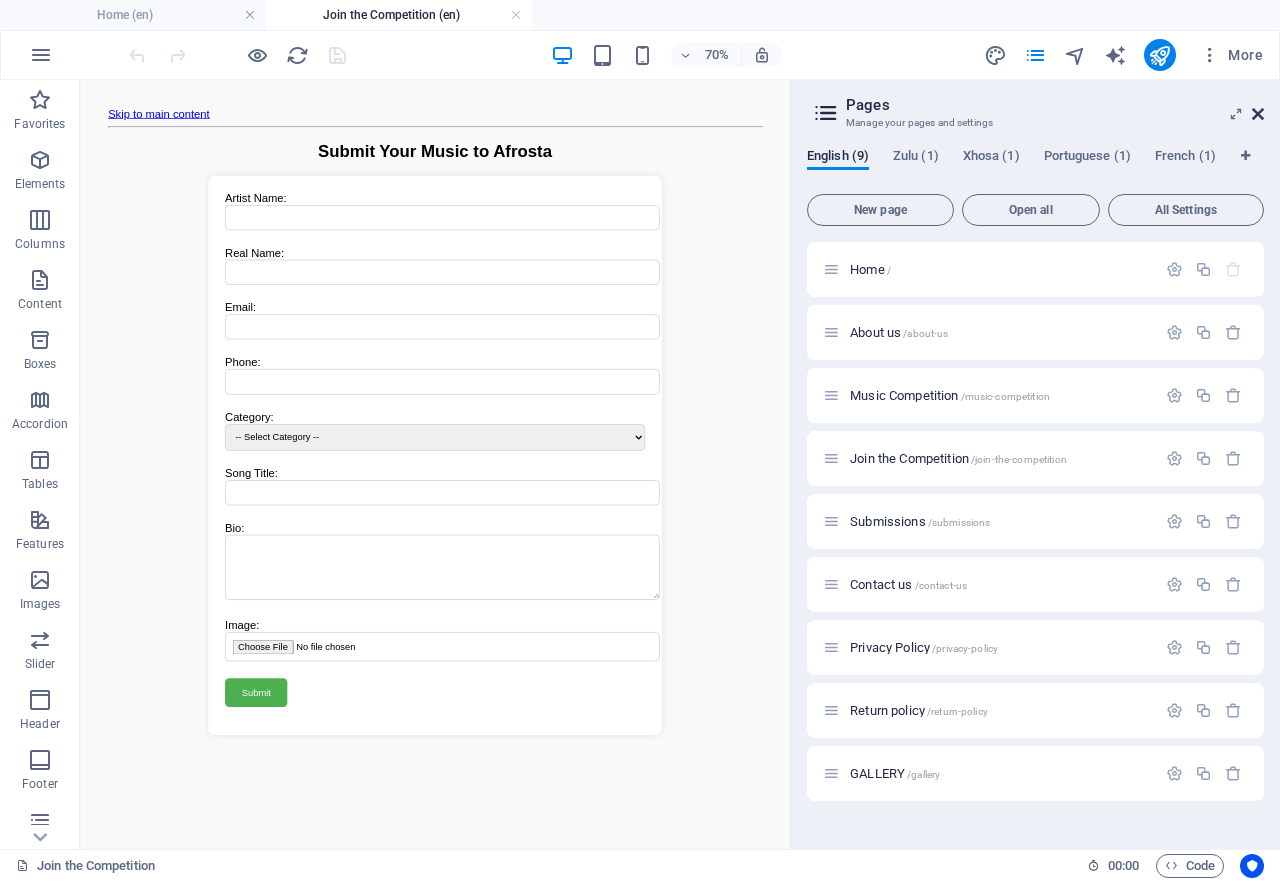 click at bounding box center [1258, 114] 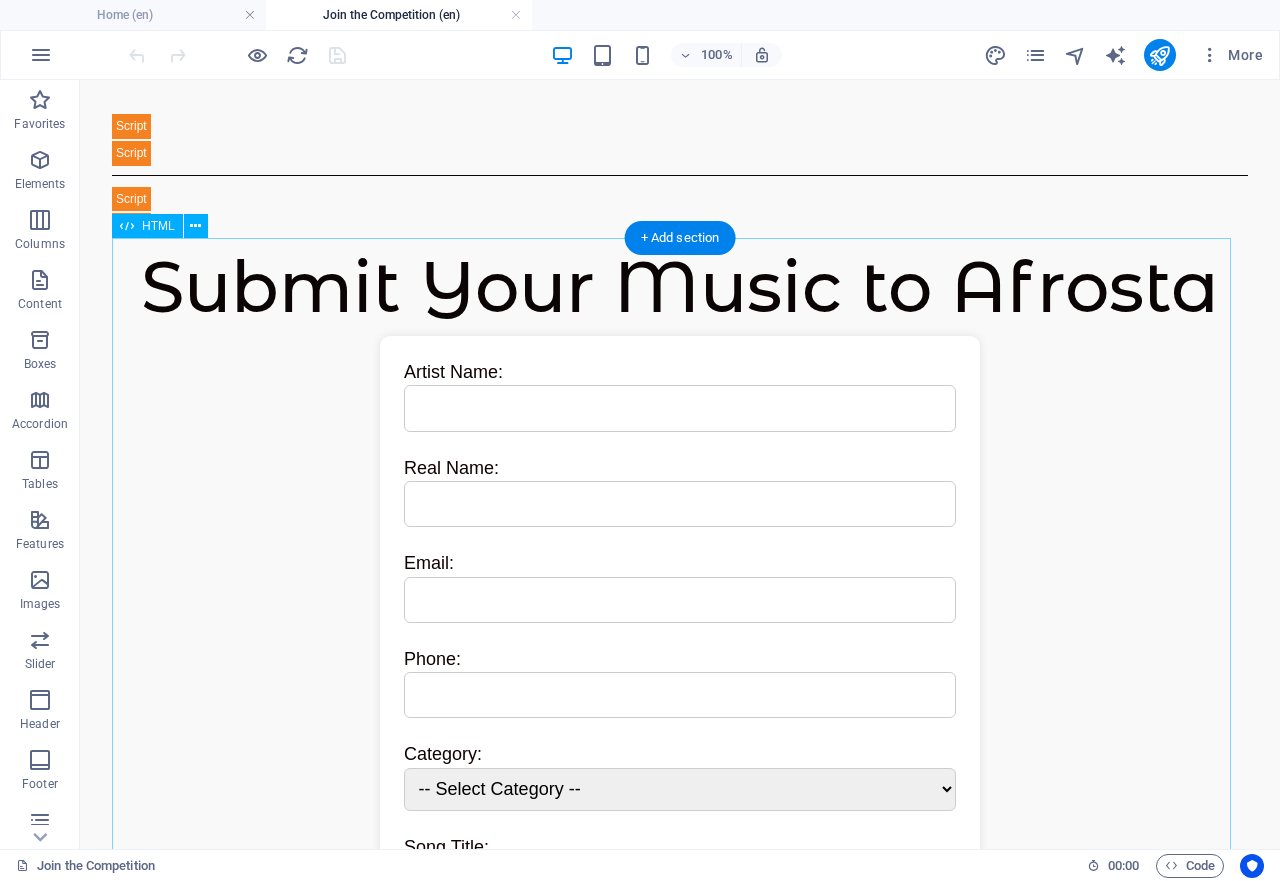 click on "Afrosta Music Submission
Submit Your Music to Afrosta
Artist Name:
Real Name:
Email:
Phone:
Category:
-- Select Category --
Album of the Year
Record of the Year
Song of the Year
Best New Artist
Best Pop Solo Performance
Best Pop Duo/Group Performance
Best Pop Vocal Album
Song Title:
Bio:
Image:
Submit" at bounding box center [680, 783] 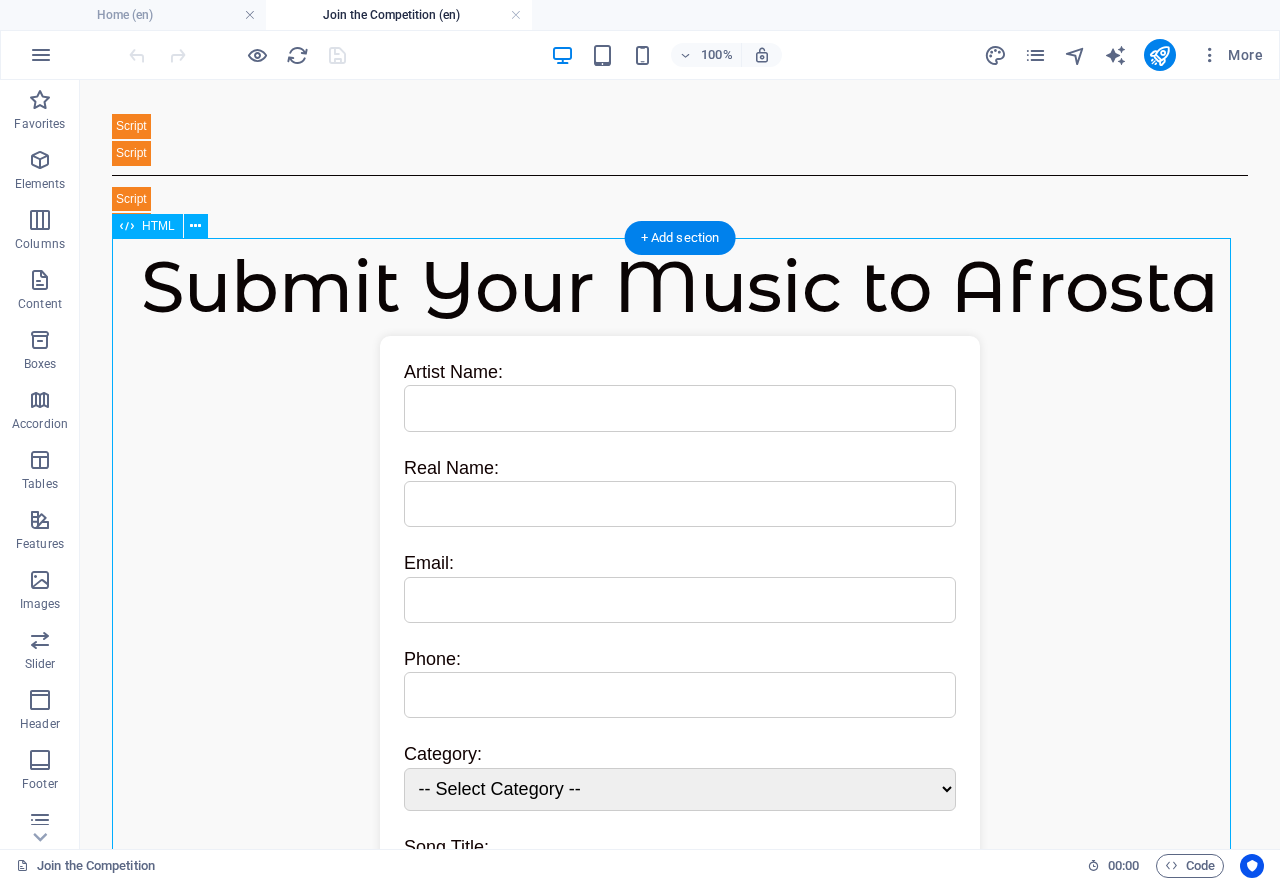 click on "Afrosta Music Submission
Submit Your Music to Afrosta
Artist Name:
Real Name:
Email:
Phone:
Category:
-- Select Category --
Album of the Year
Record of the Year
Song of the Year
Best New Artist
Best Pop Solo Performance
Best Pop Duo/Group Performance
Best Pop Vocal Album
Song Title:
Bio:
Image:
Submit" at bounding box center [680, 783] 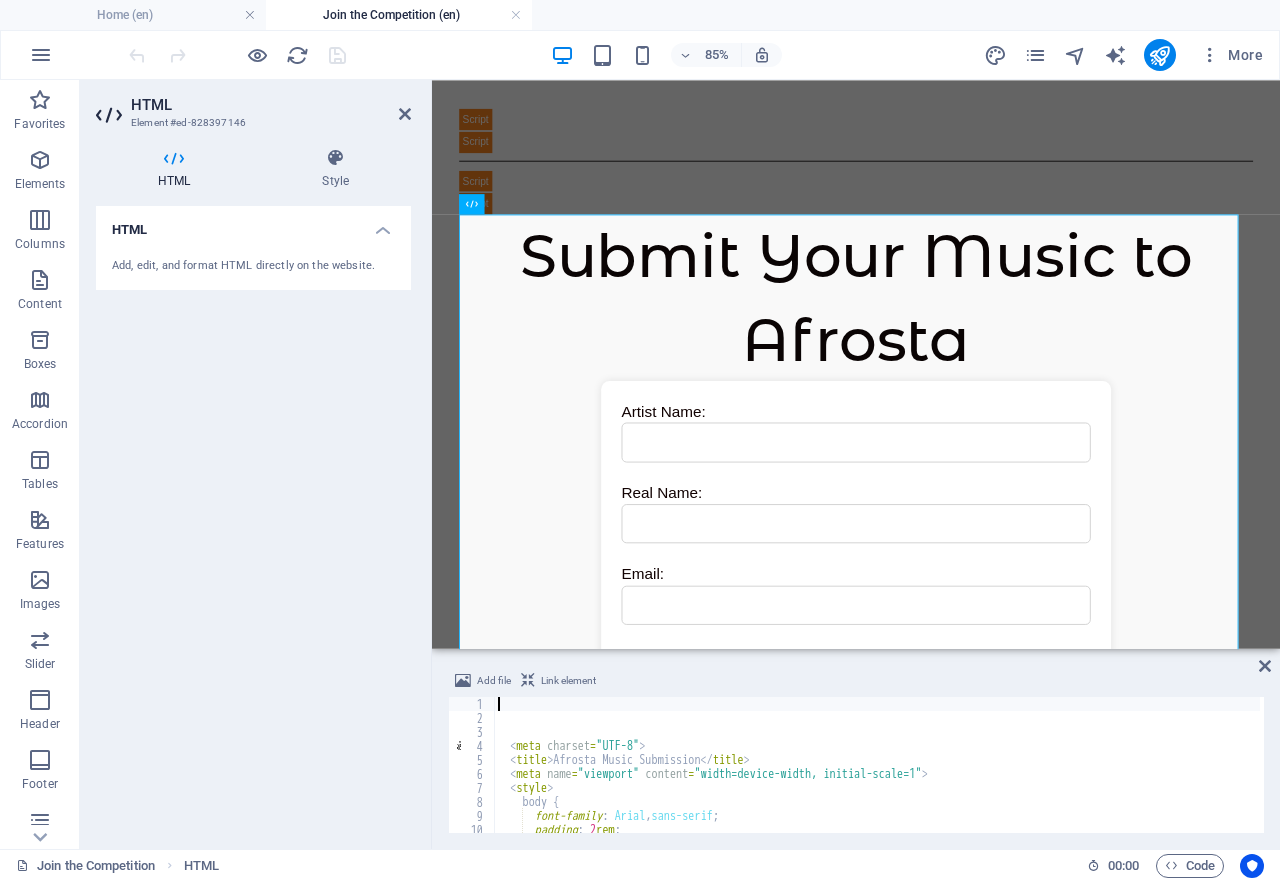 click on "< meta   charset = "UTF-8" >    < title > Afrosta Music Submission </ title >    < meta   name = "viewport"   content = "width=device-width, initial-scale=1" >    < style >      body   {         font-family :   Arial ,  sans-serif ;         padding :   2 rem ;         background :   #f9f9f9 ;" at bounding box center (980, 777) 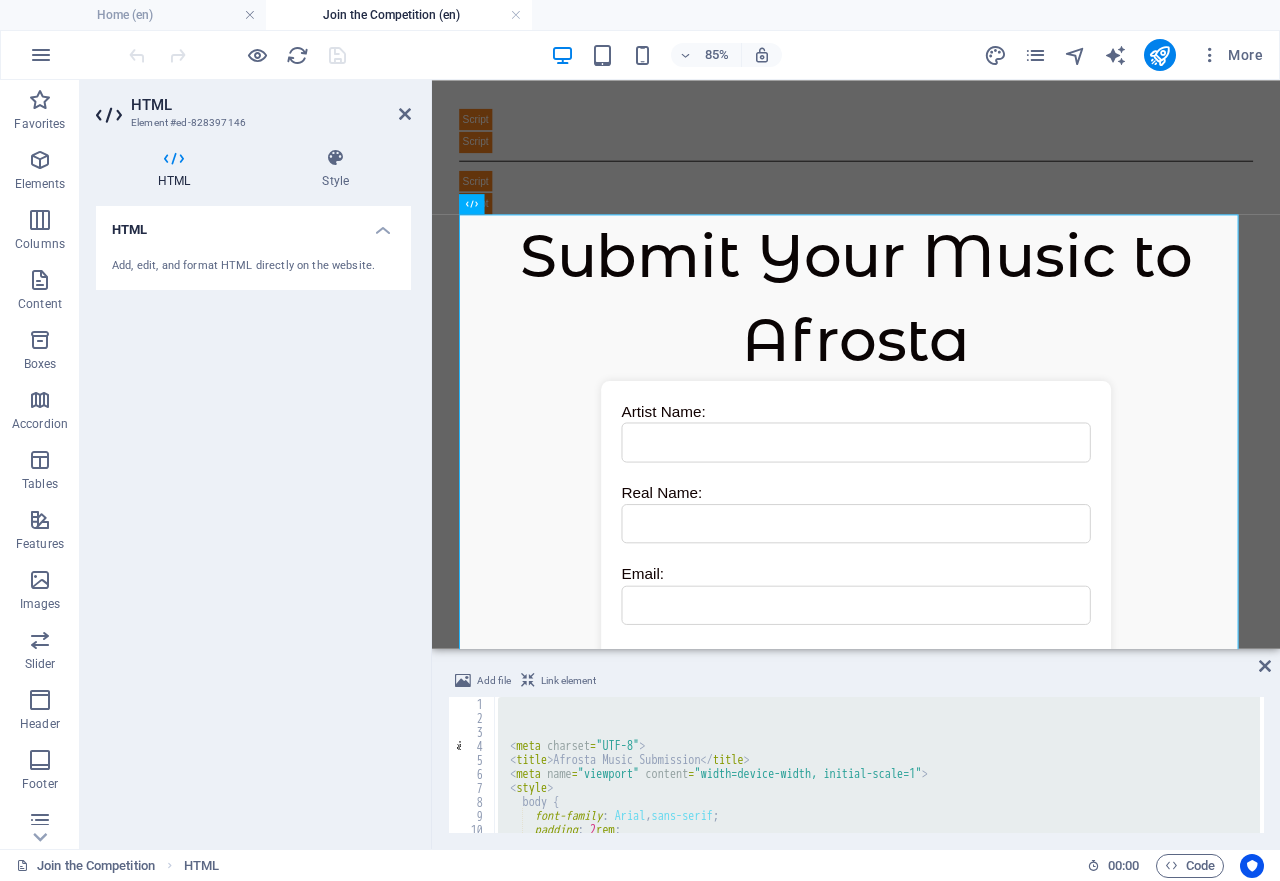 type 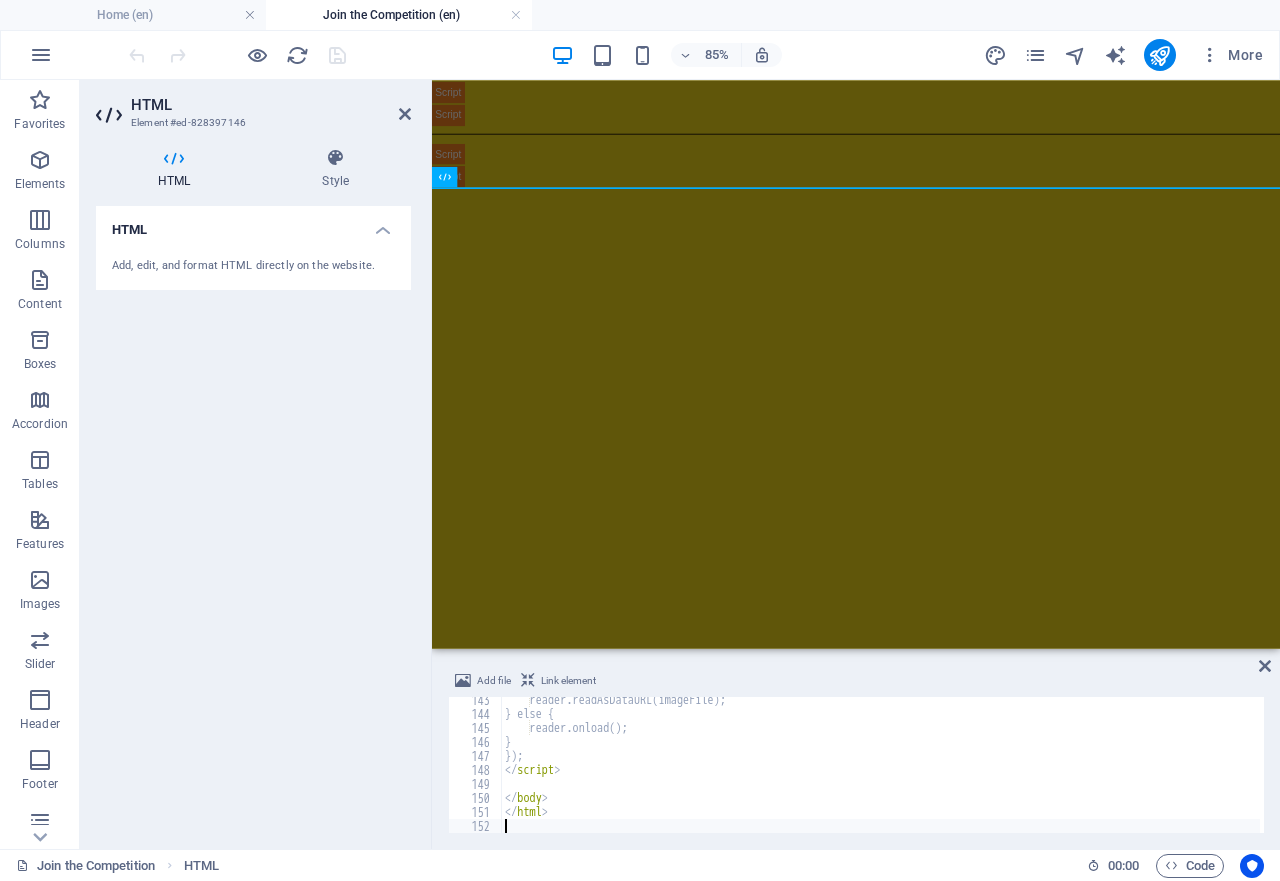 scroll, scrollTop: 1992, scrollLeft: 0, axis: vertical 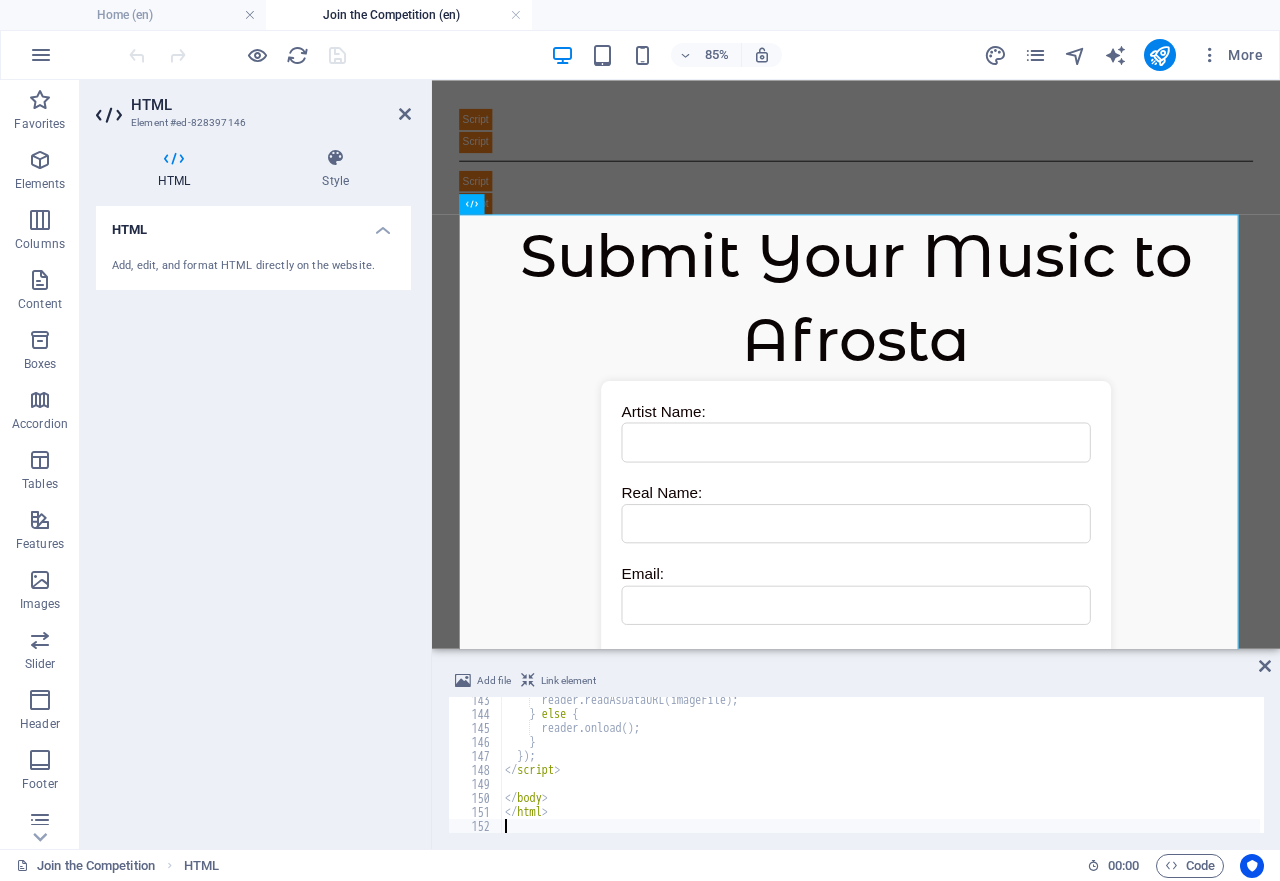 click on "85% More" at bounding box center (698, 55) 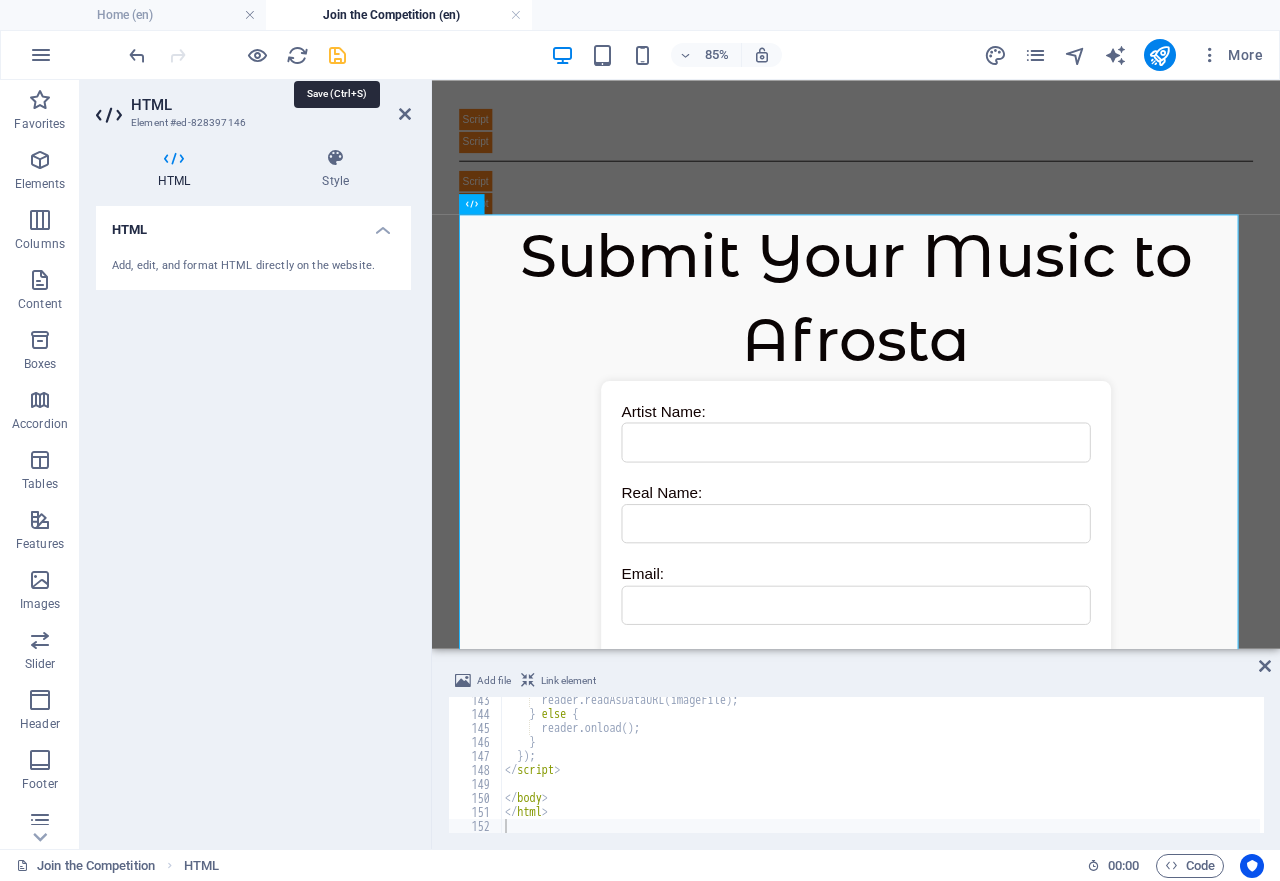 click at bounding box center (337, 55) 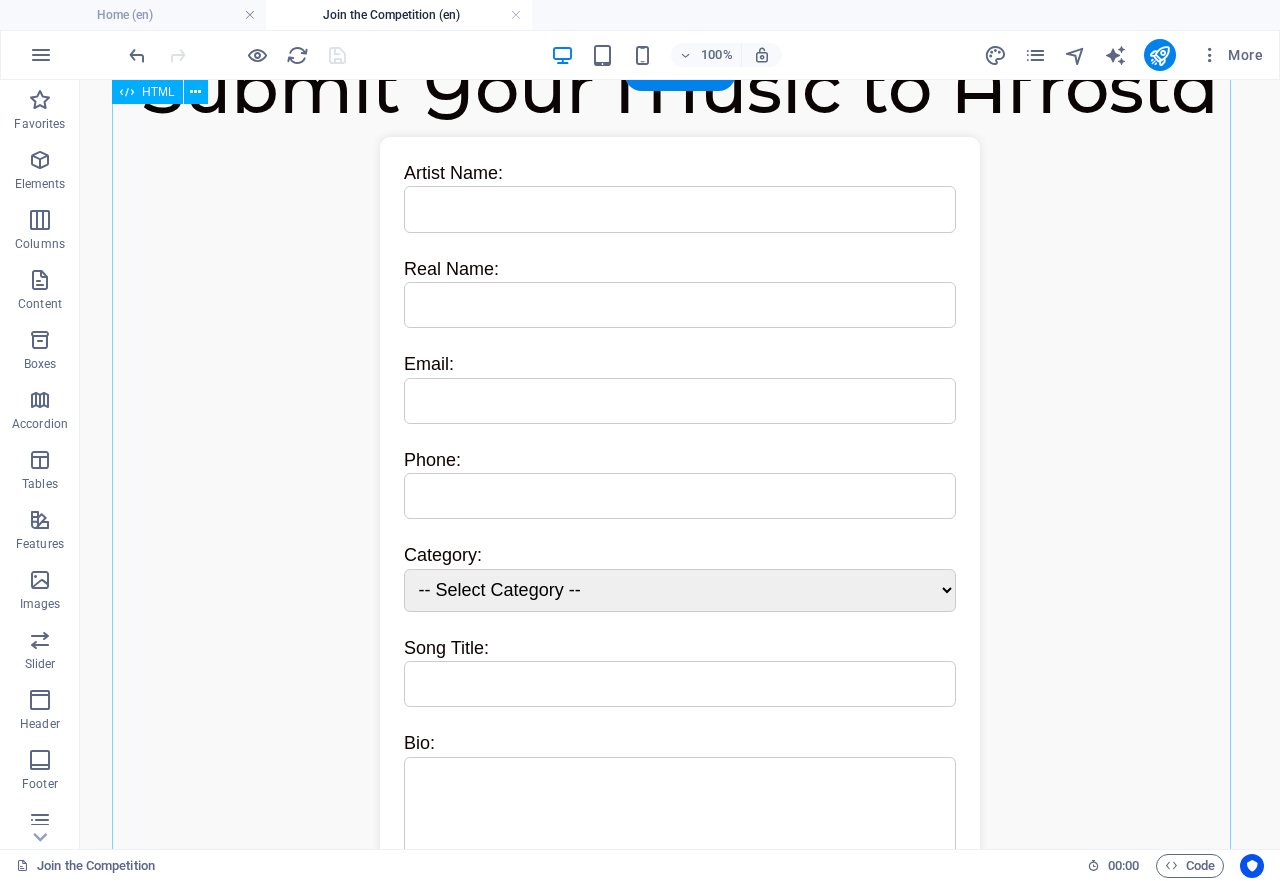 scroll, scrollTop: 0, scrollLeft: 0, axis: both 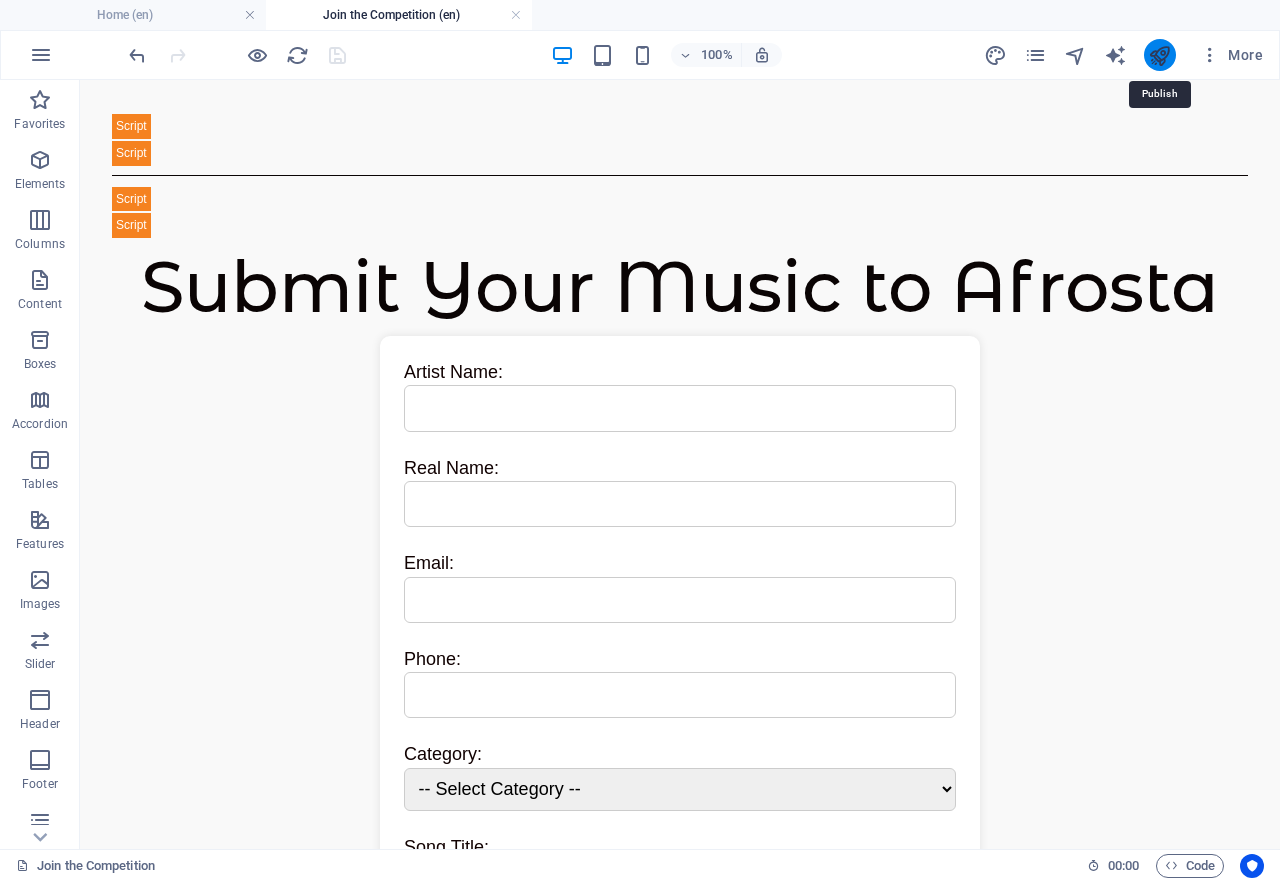 click at bounding box center (1159, 55) 